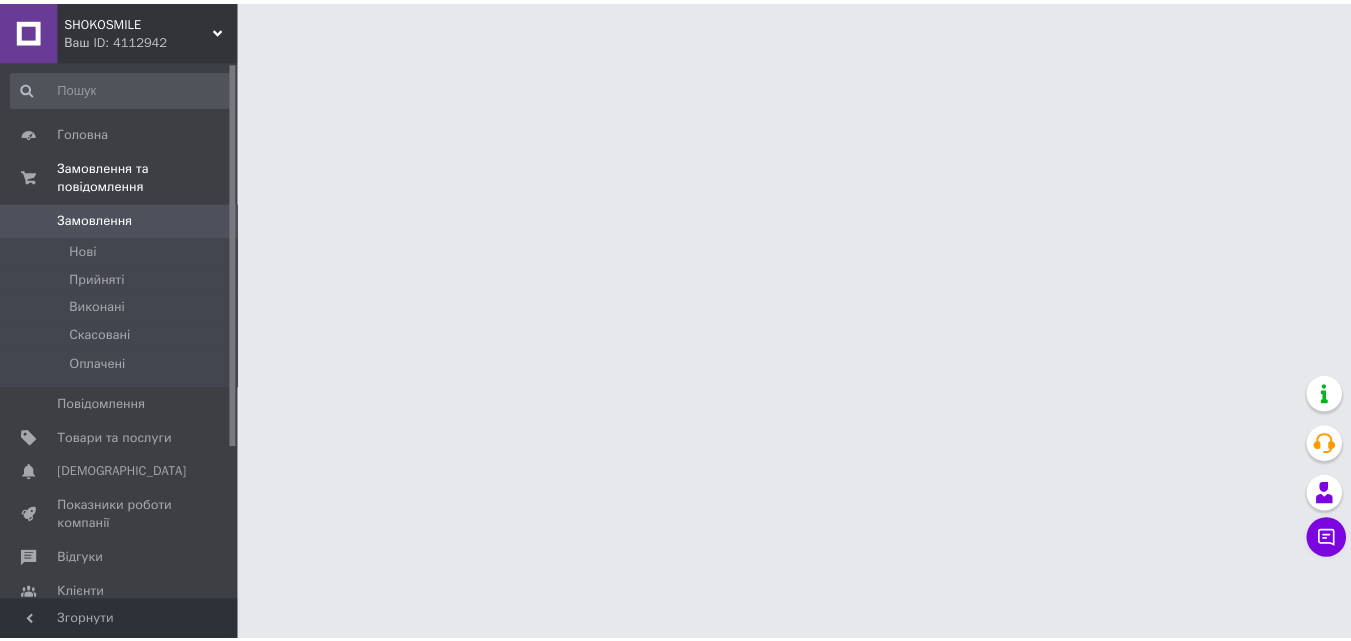 scroll, scrollTop: 0, scrollLeft: 0, axis: both 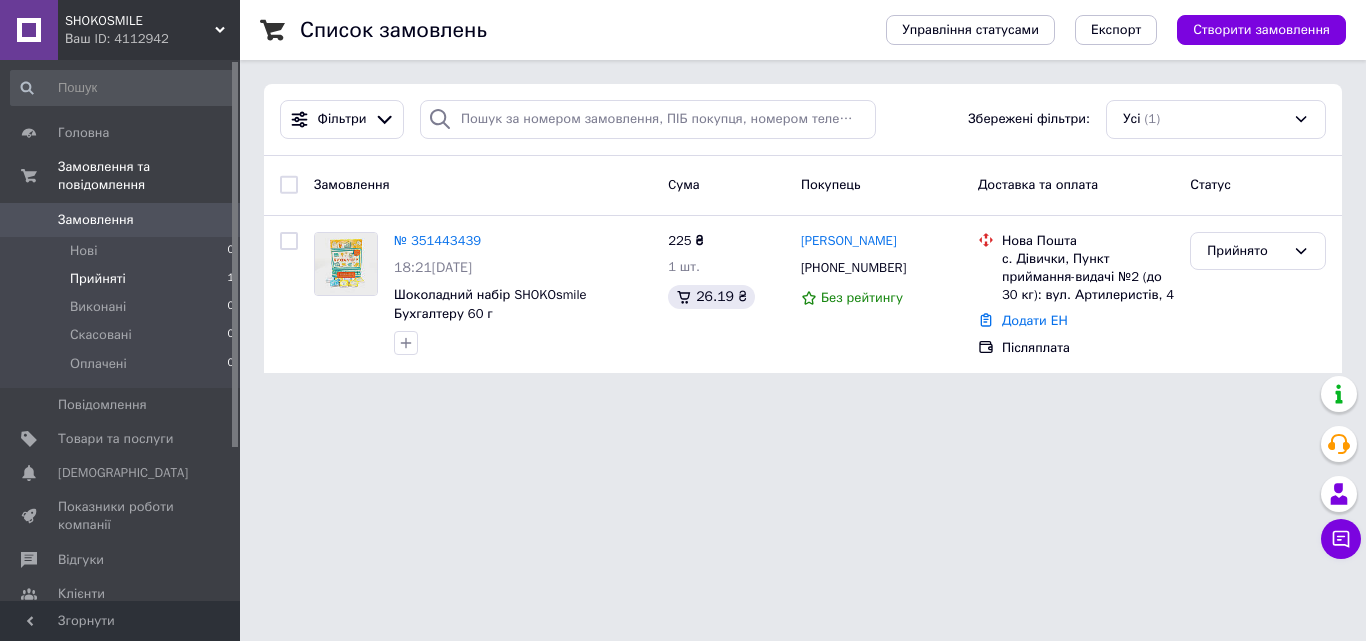 click on "Прийняті" at bounding box center (98, 279) 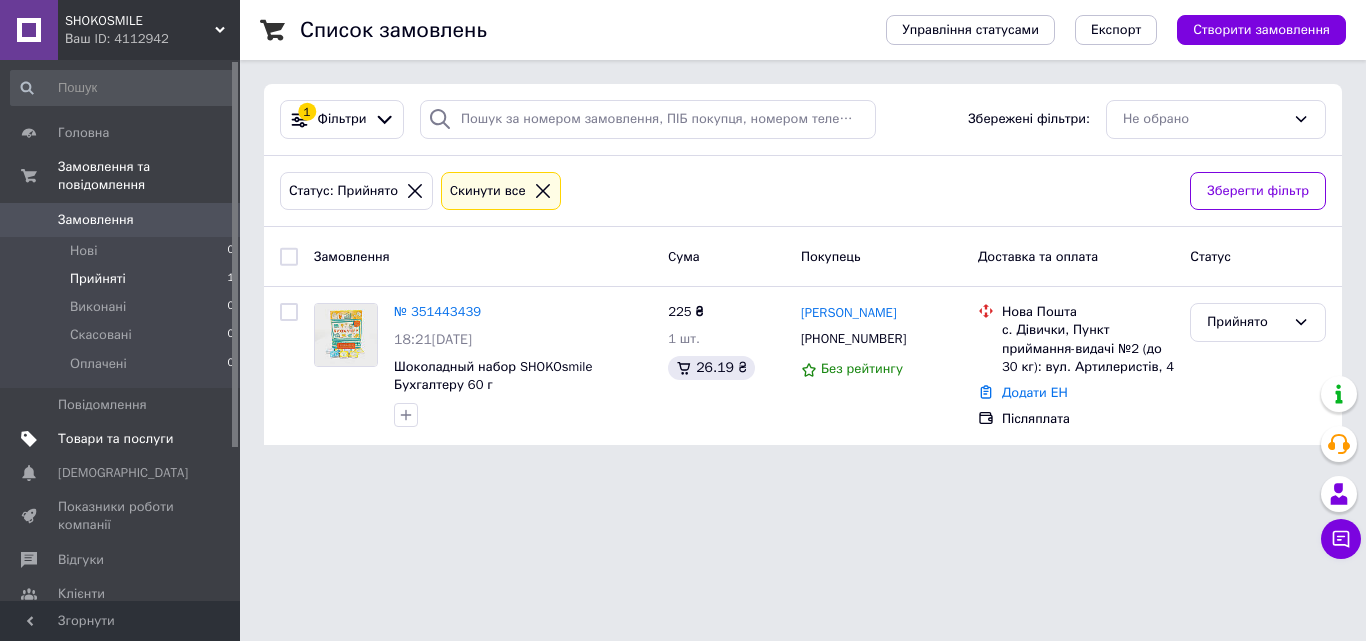 click on "Товари та послуги" at bounding box center (115, 439) 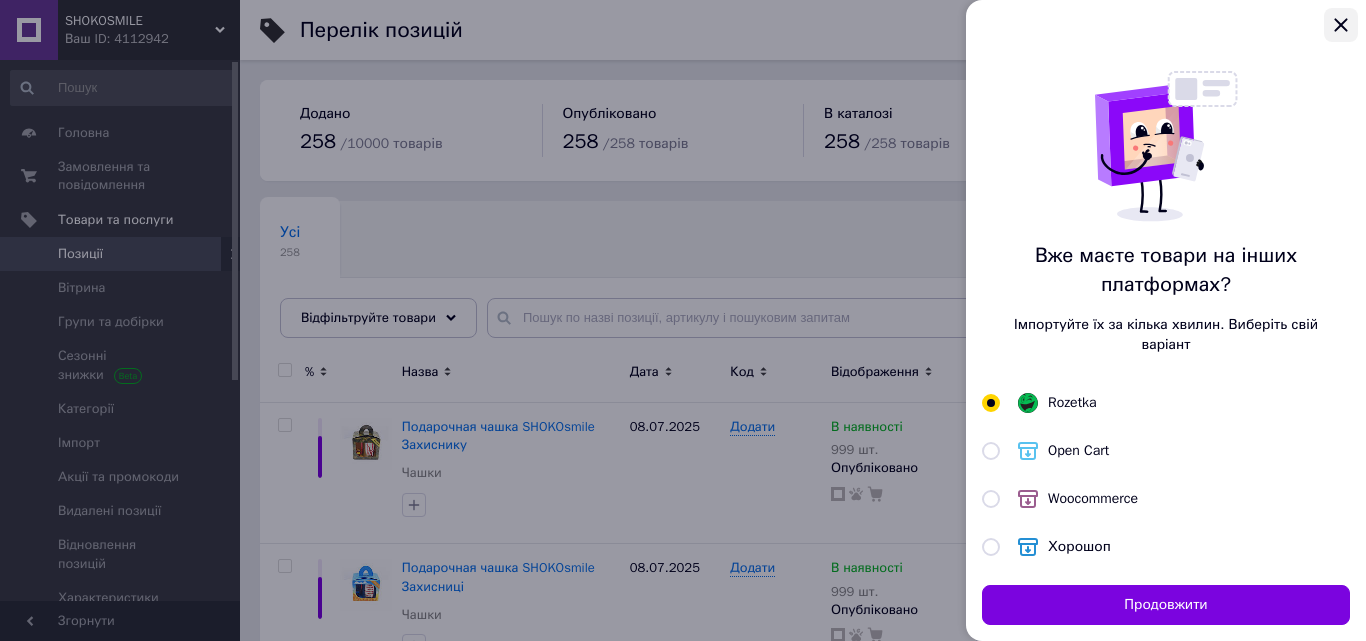 click 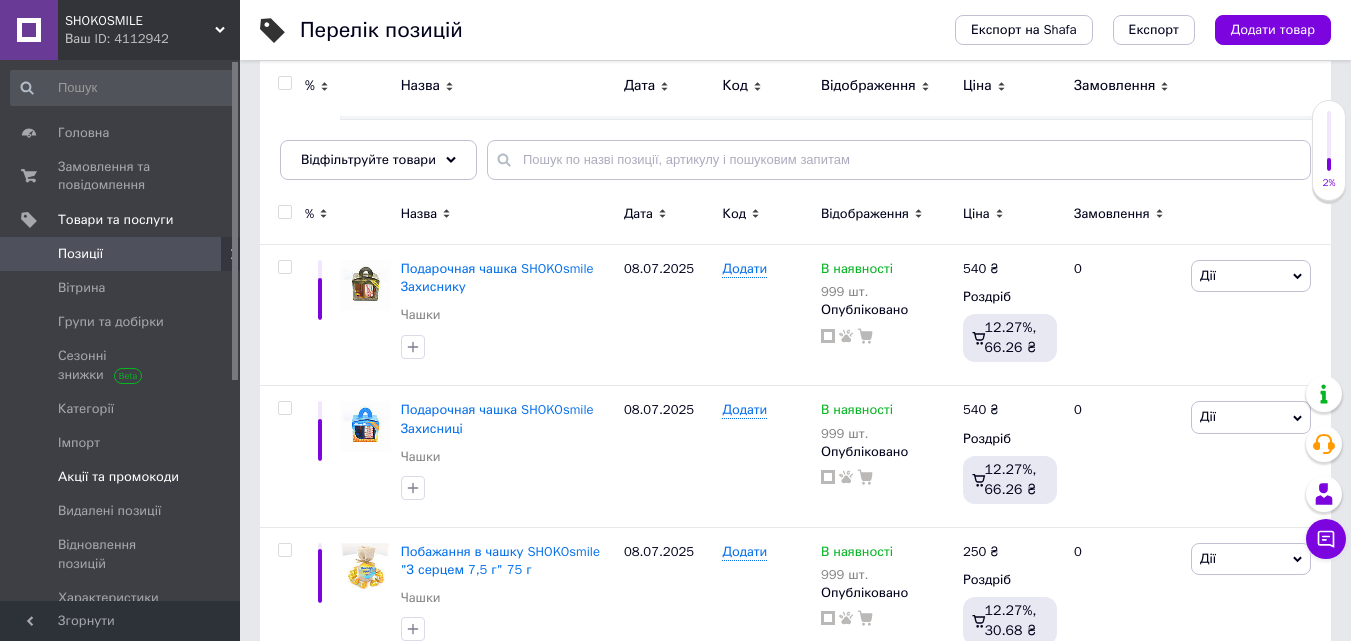 scroll, scrollTop: 0, scrollLeft: 0, axis: both 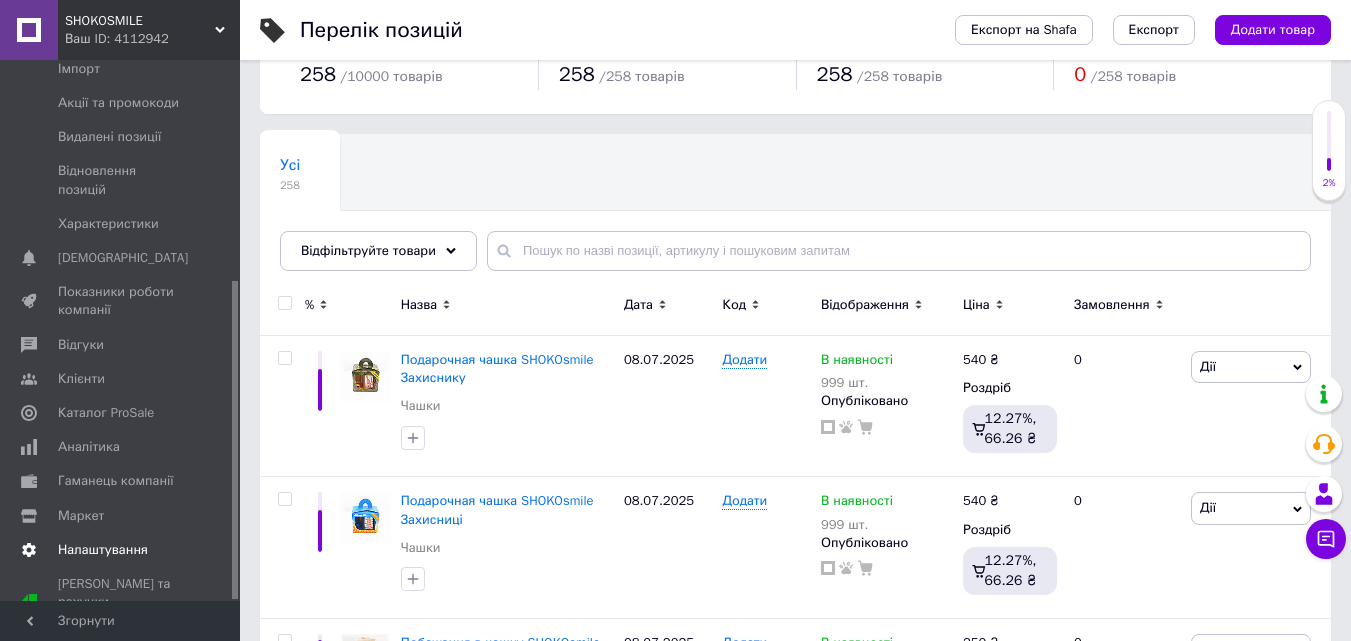 click on "Налаштування" at bounding box center [103, 550] 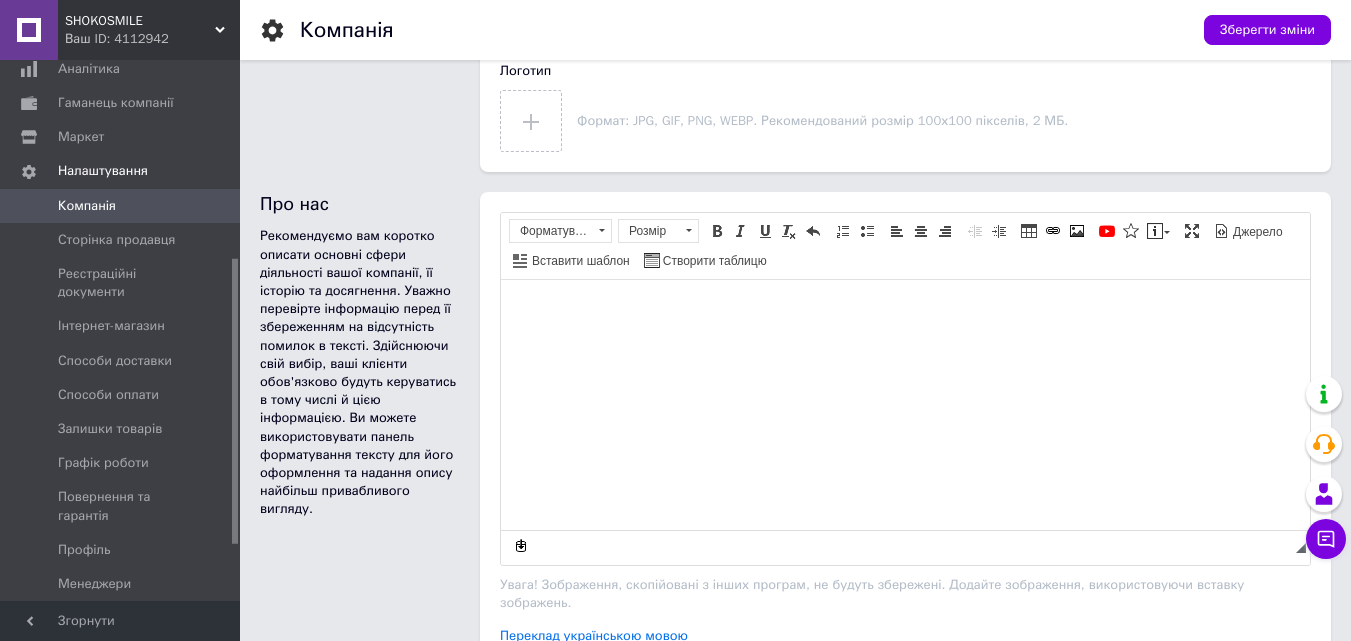 scroll, scrollTop: 871, scrollLeft: 0, axis: vertical 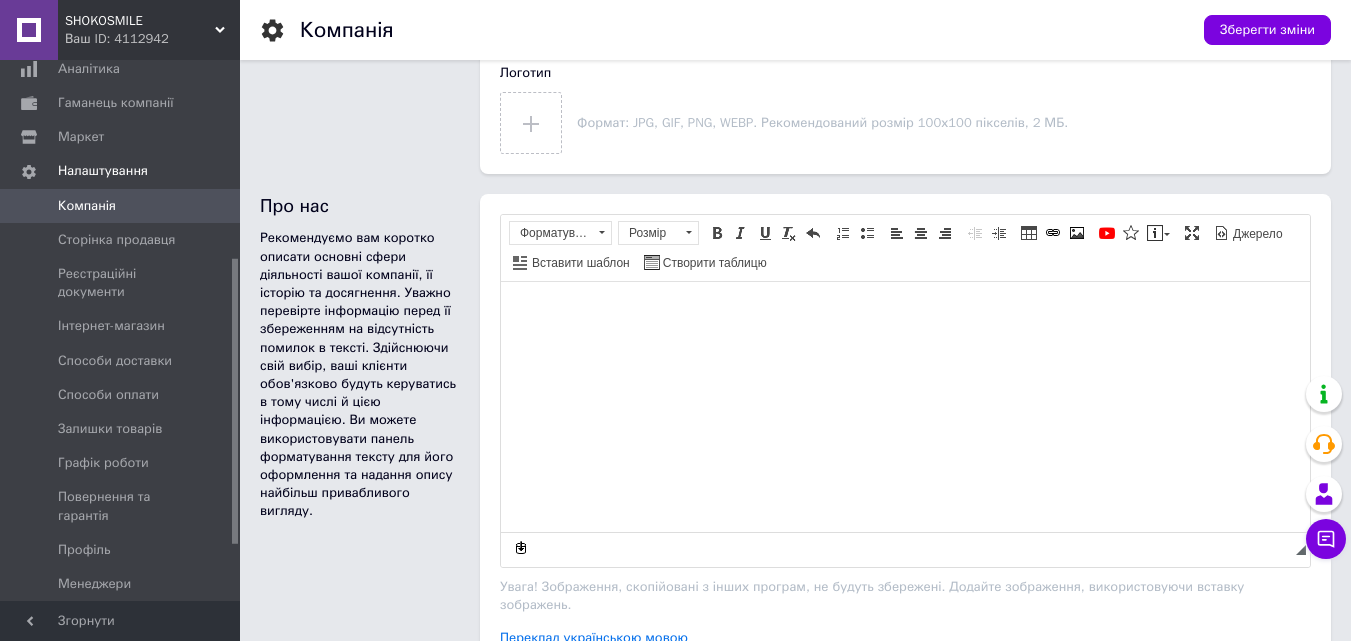 click at bounding box center (905, 312) 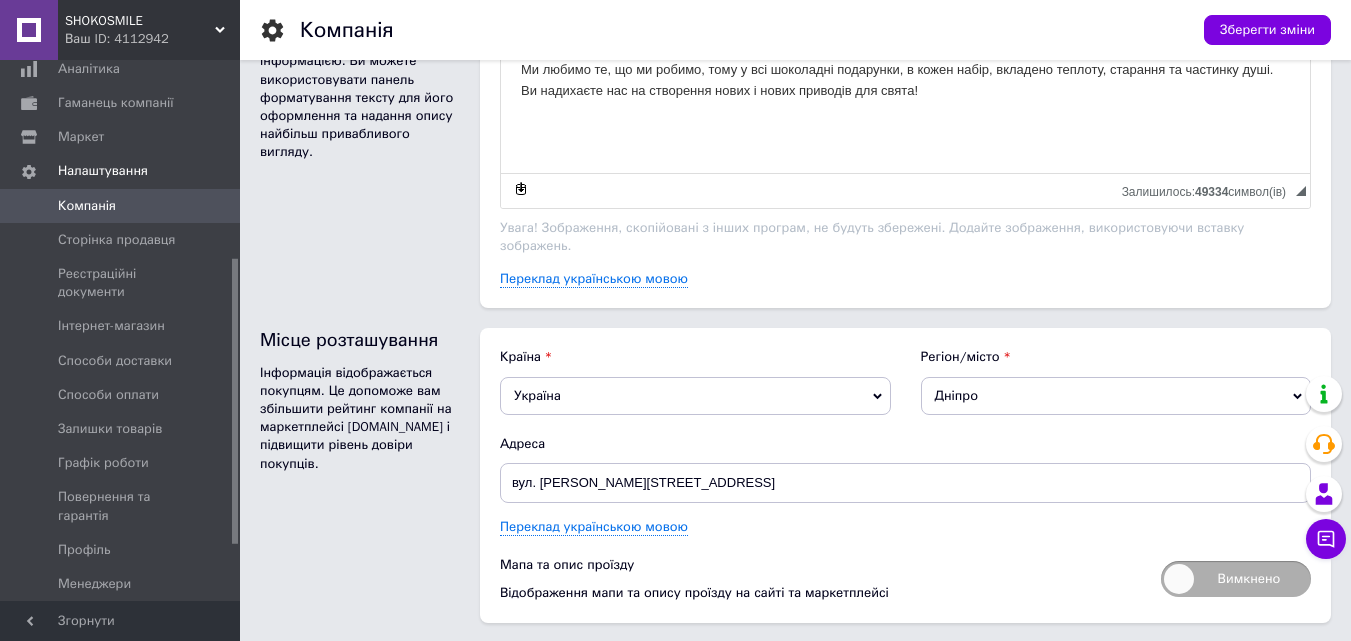 scroll, scrollTop: 1271, scrollLeft: 0, axis: vertical 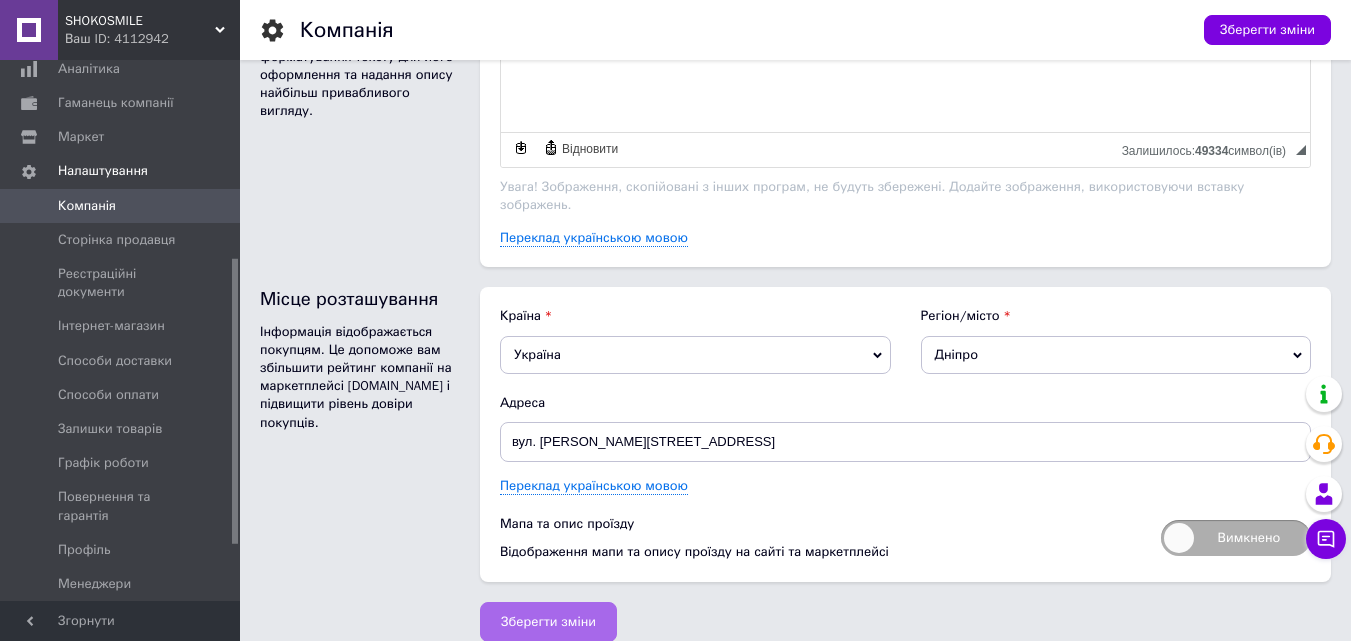 click on "Зберегти зміни" at bounding box center (548, 622) 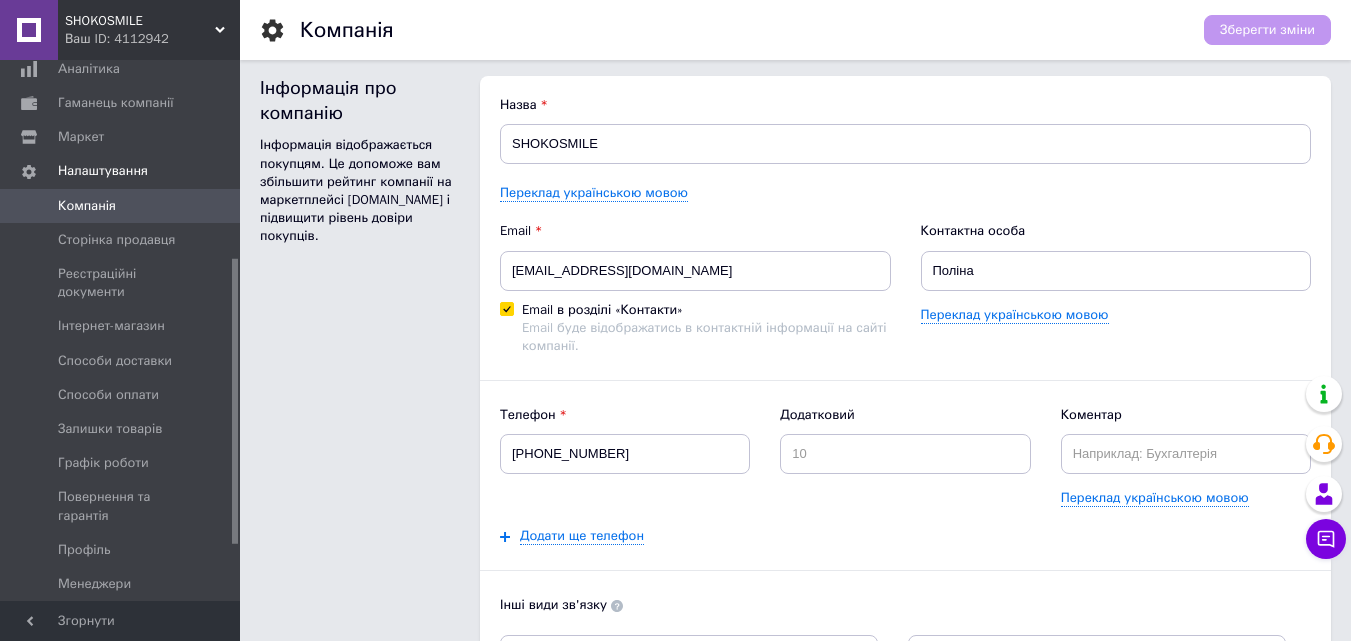 scroll, scrollTop: 0, scrollLeft: 0, axis: both 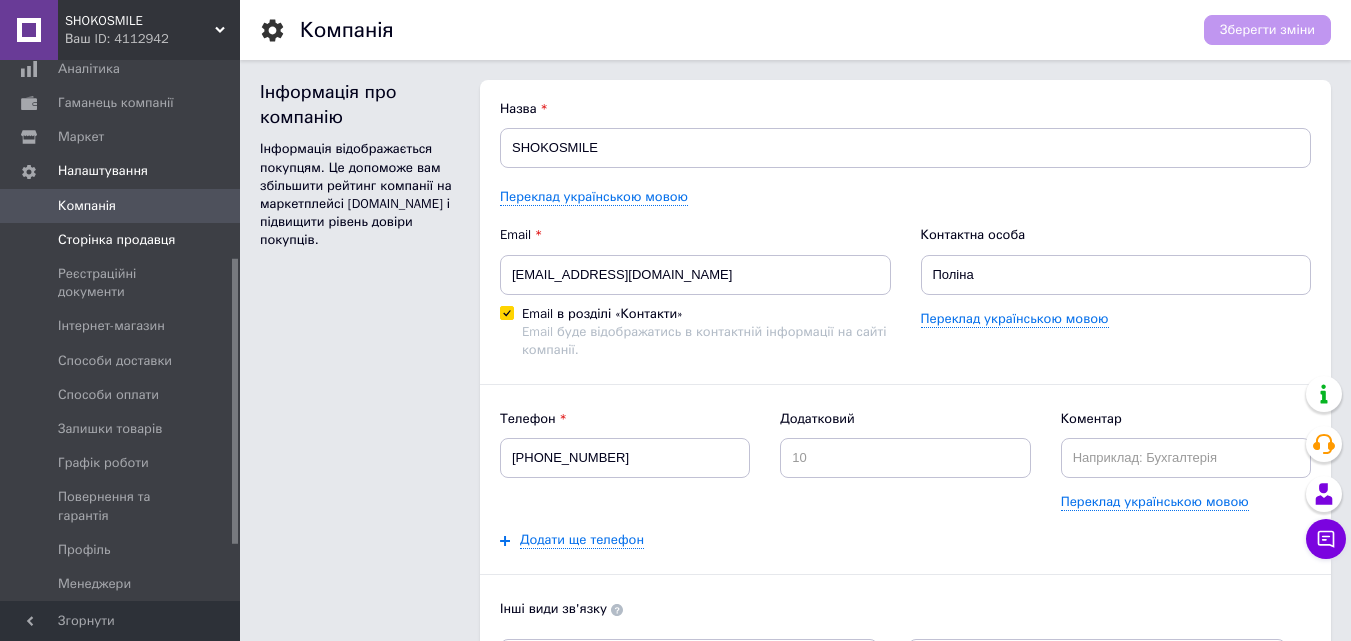 click on "Сторінка продавця" at bounding box center (116, 240) 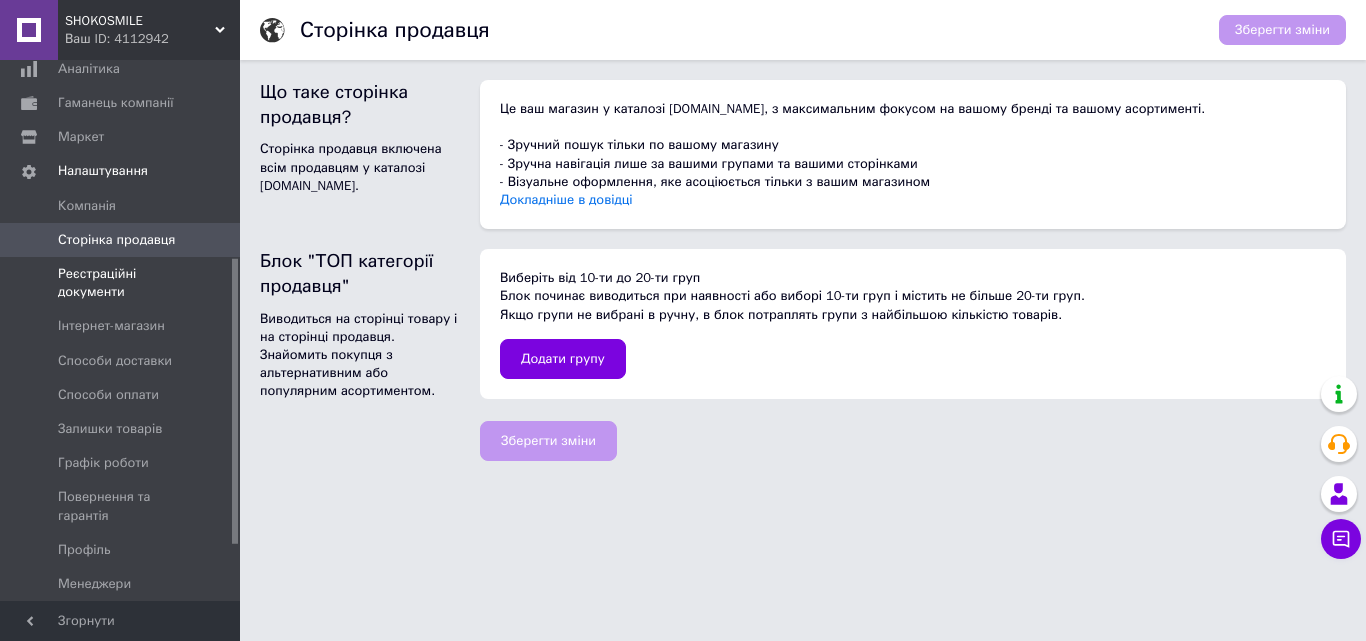 click on "Реєстраційні документи" at bounding box center [121, 283] 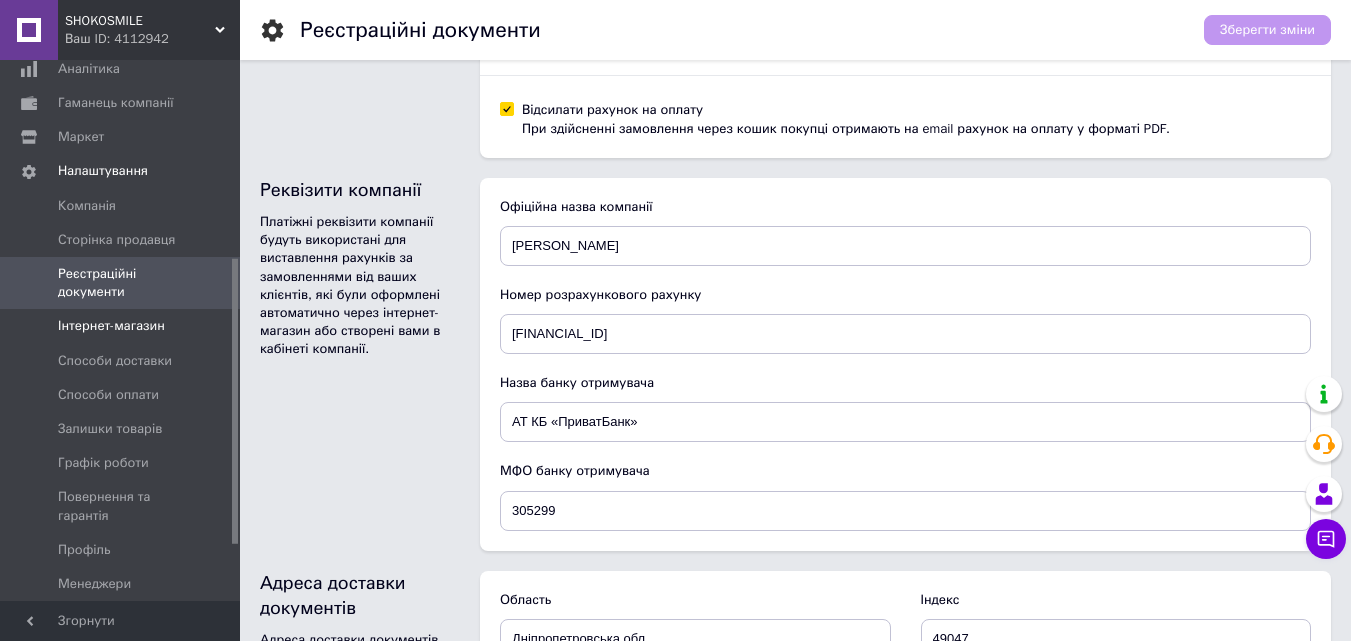 scroll, scrollTop: 853, scrollLeft: 0, axis: vertical 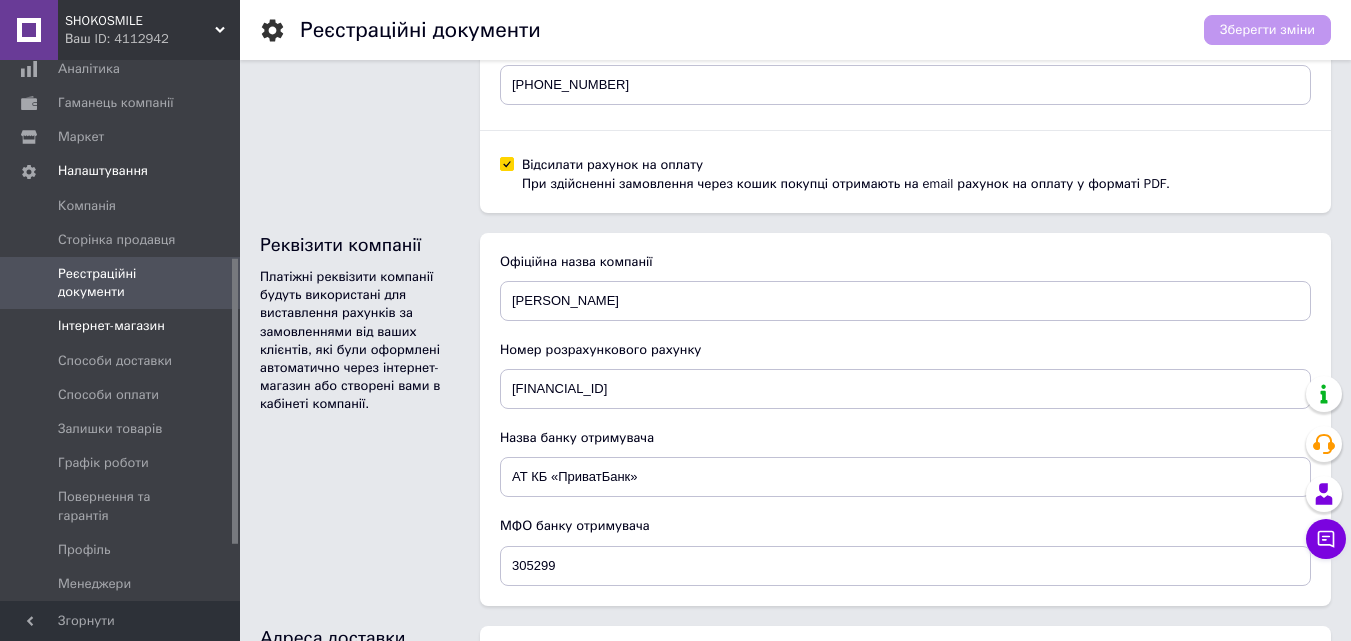 click on "Інтернет-магазин" at bounding box center [111, 326] 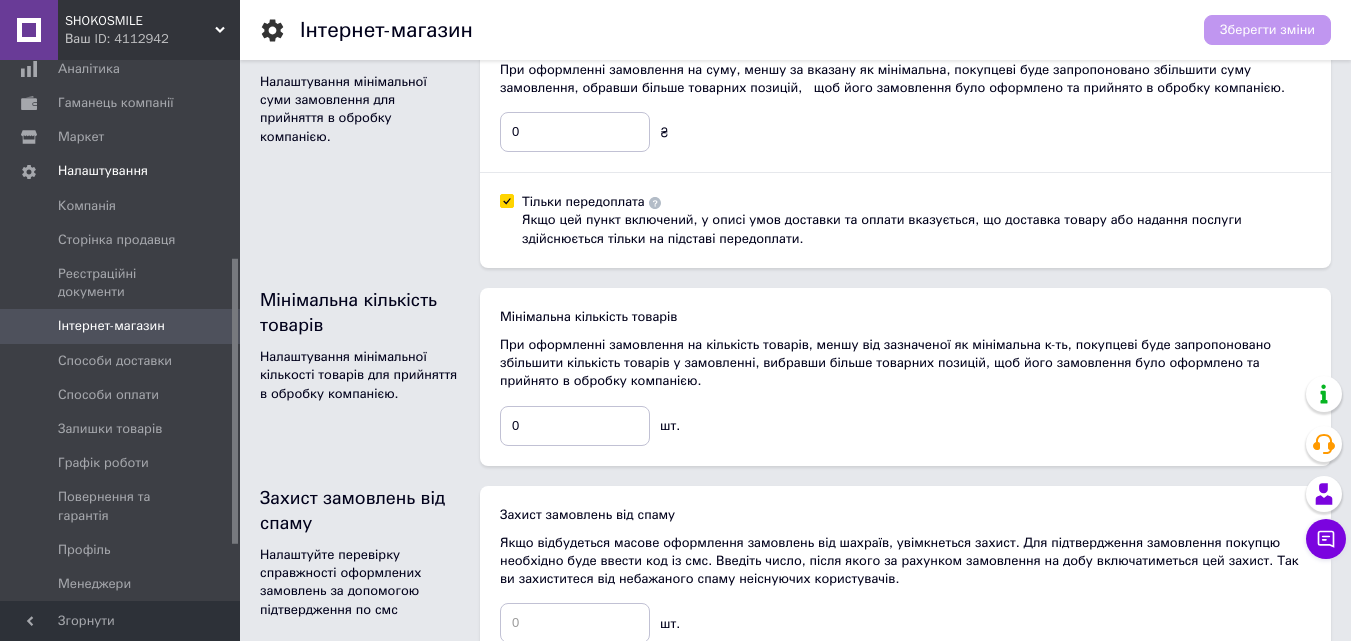 scroll, scrollTop: 533, scrollLeft: 0, axis: vertical 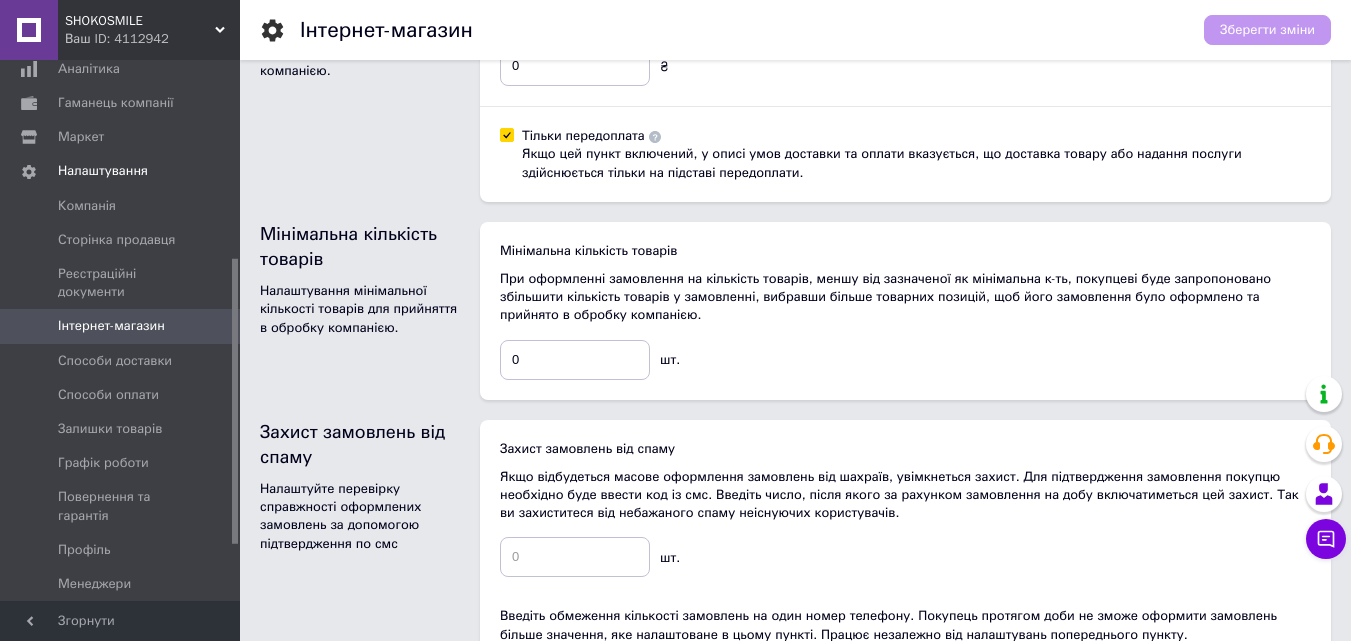 click 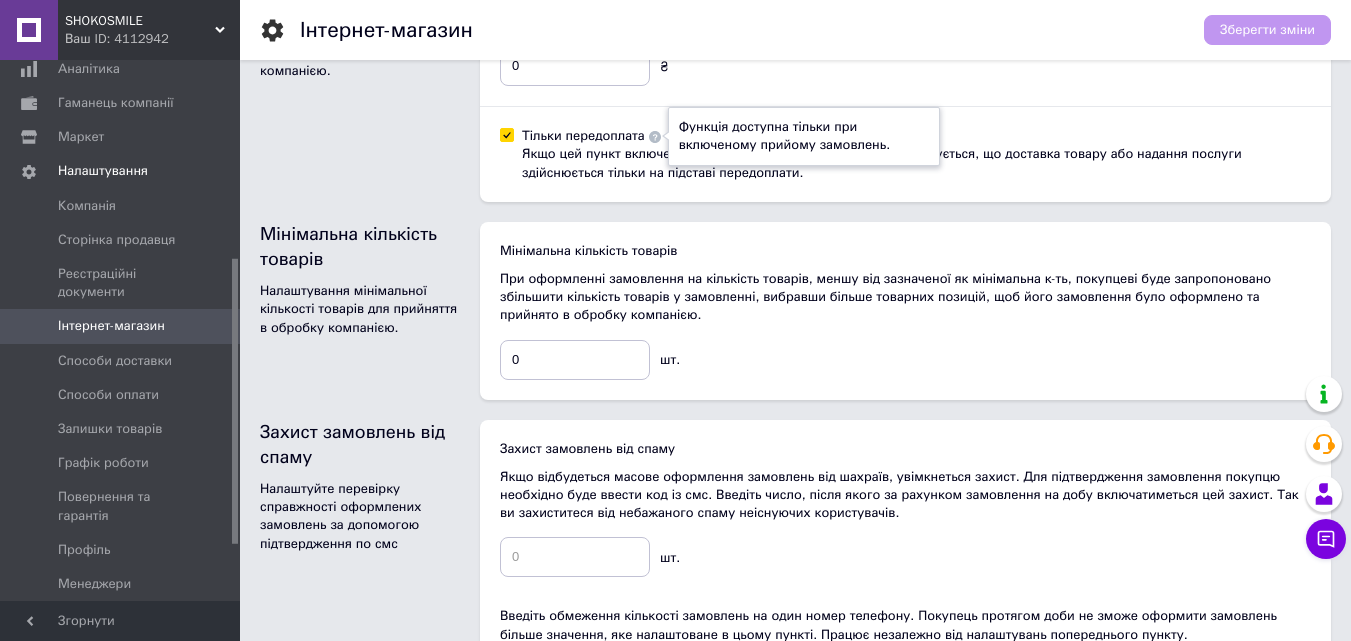 click 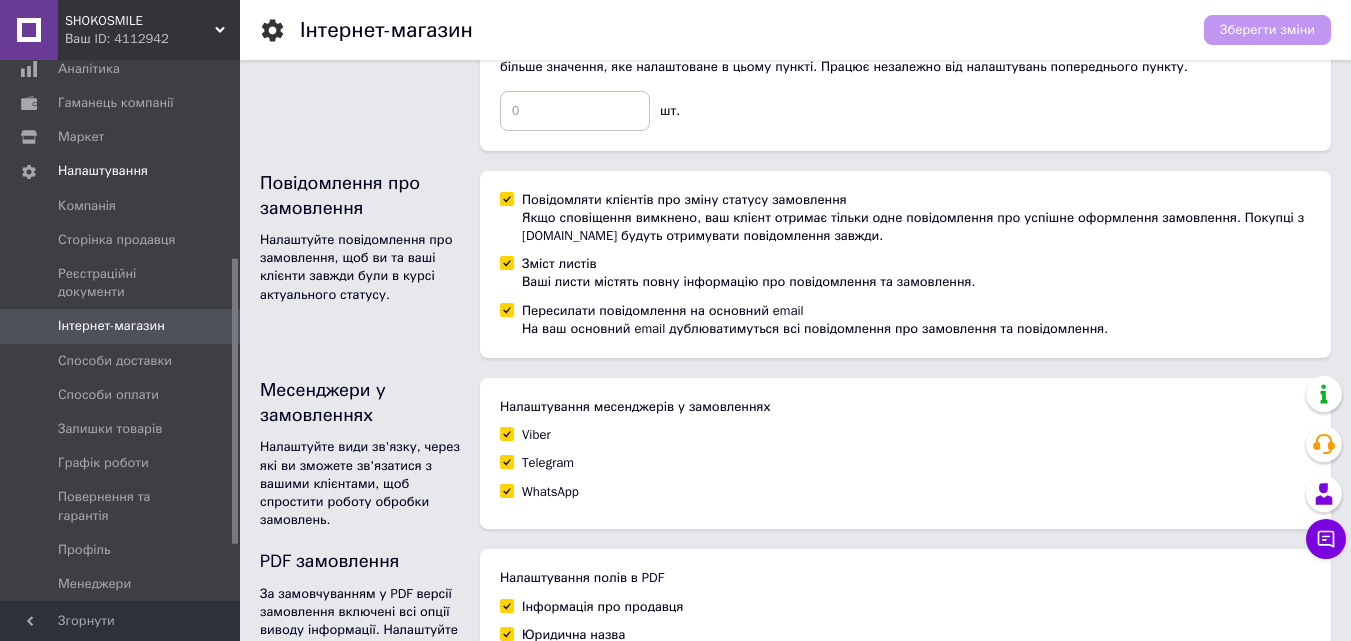 scroll, scrollTop: 1133, scrollLeft: 0, axis: vertical 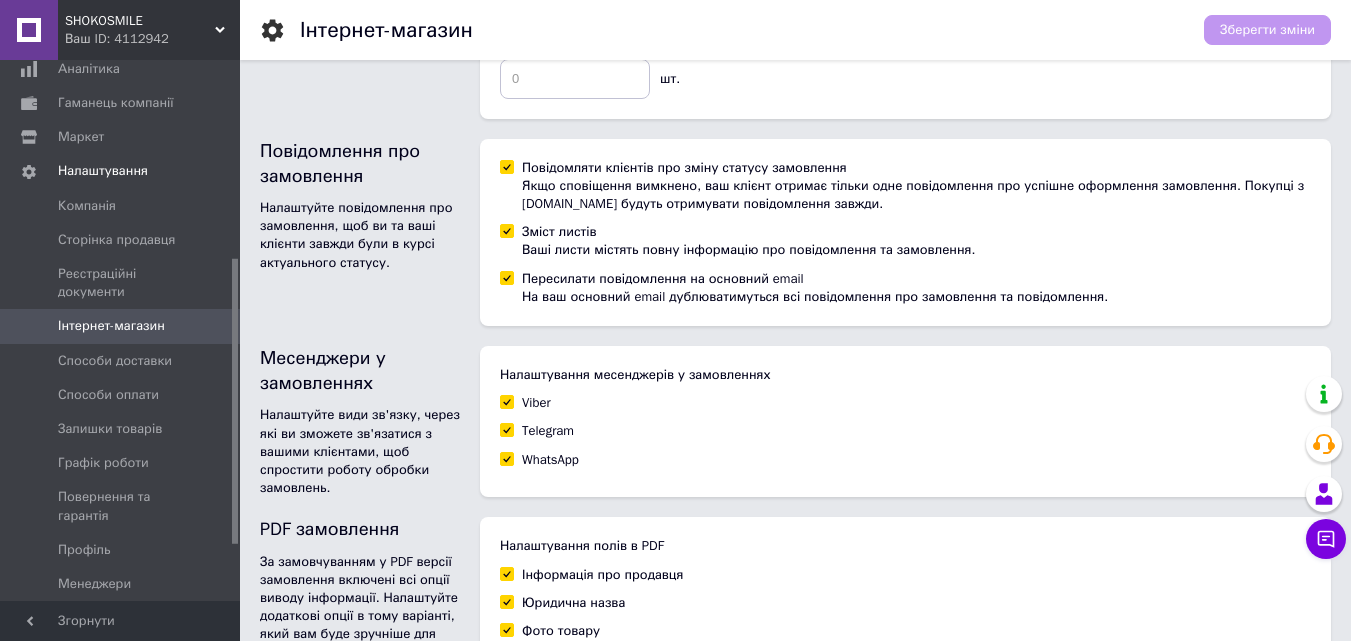click on "WhatsApp" at bounding box center (506, 458) 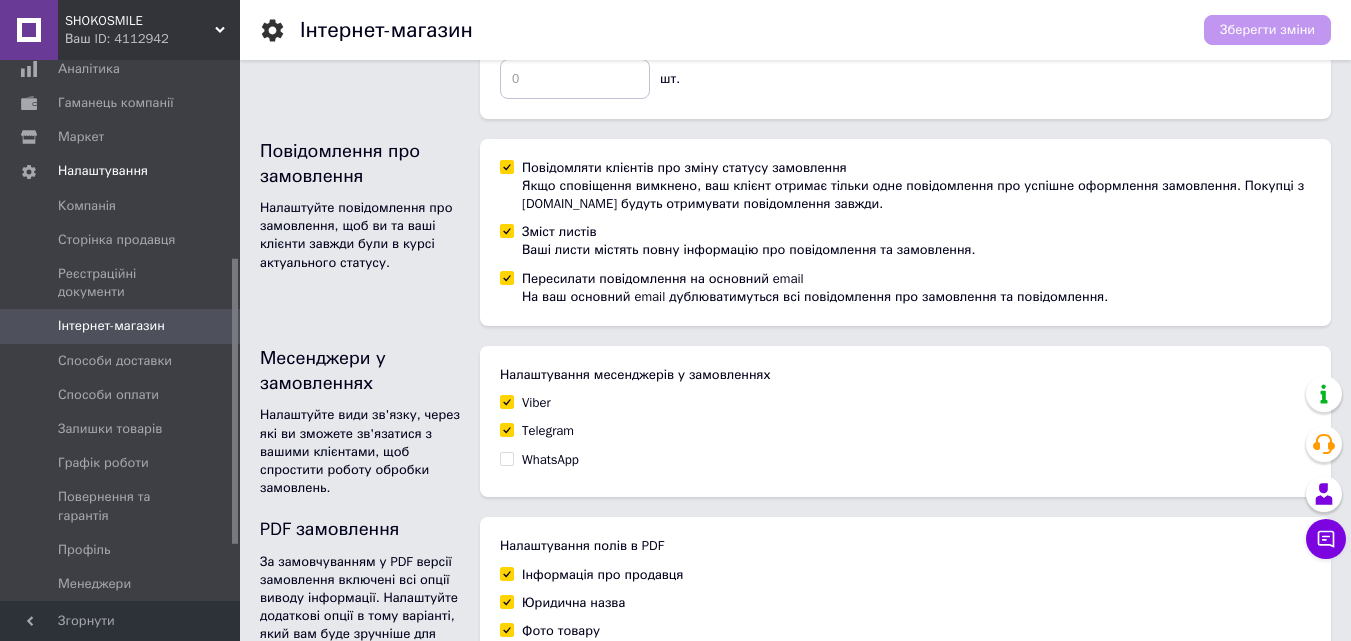 checkbox on "false" 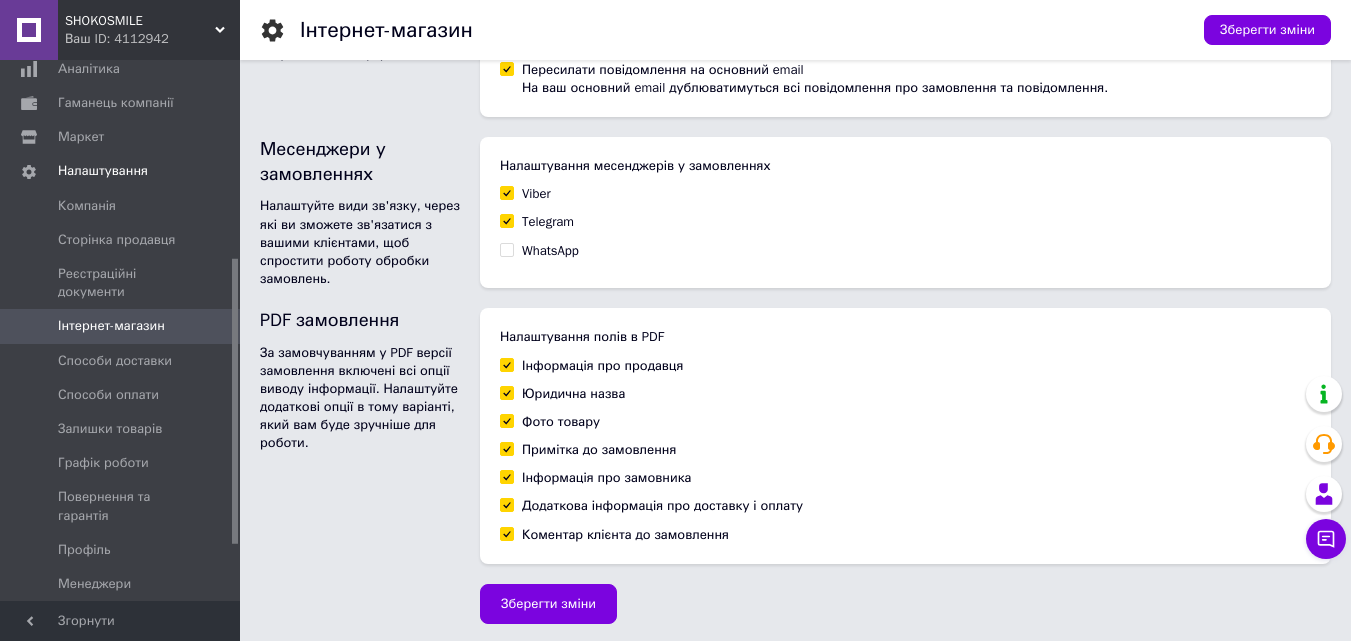 scroll, scrollTop: 1345, scrollLeft: 0, axis: vertical 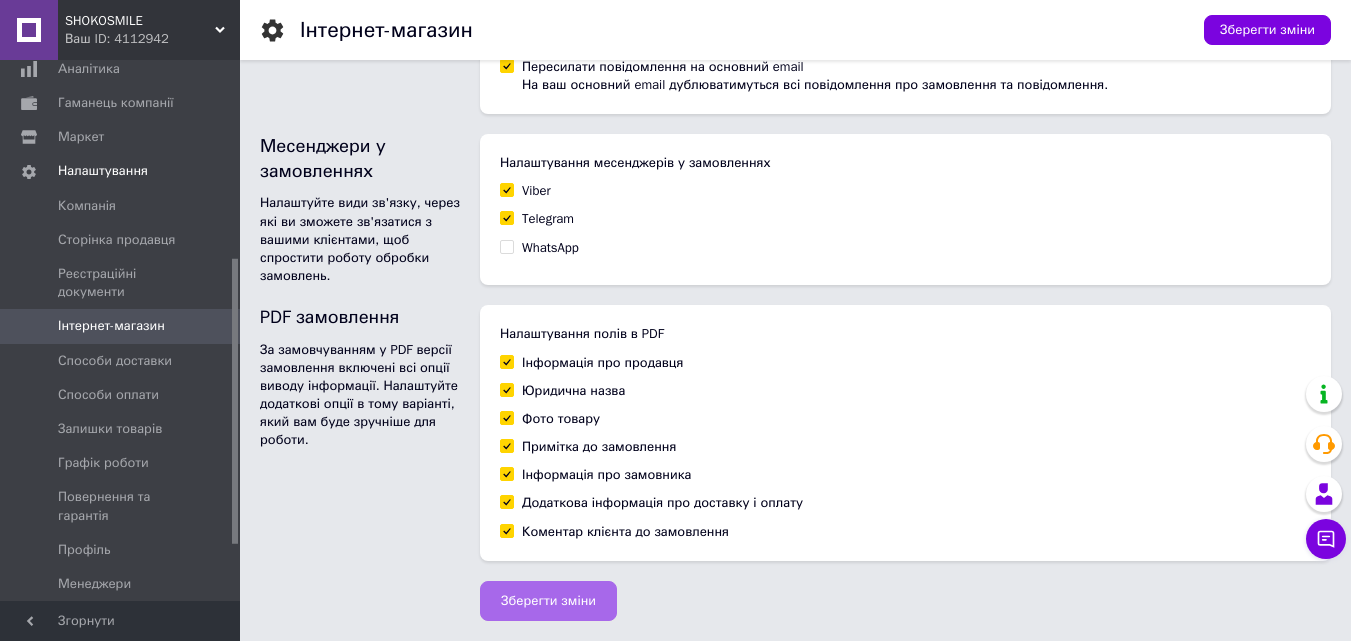 click on "Зберегти зміни" at bounding box center (548, 601) 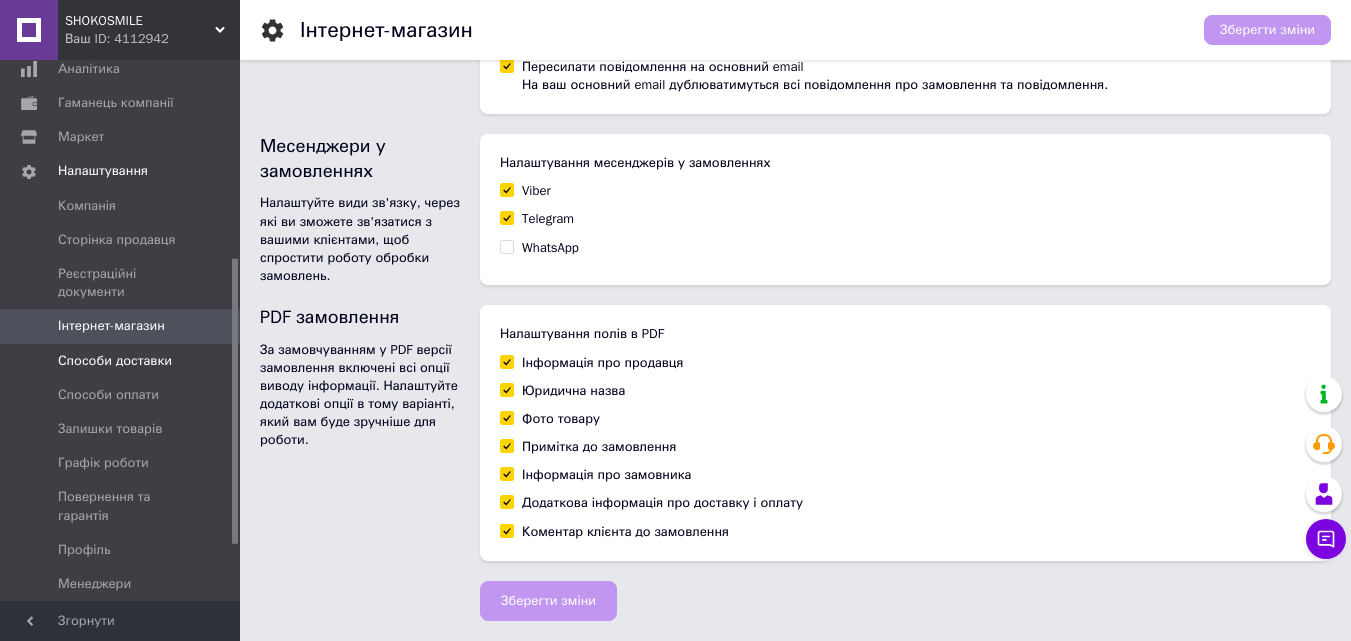click on "Способи доставки" at bounding box center (115, 361) 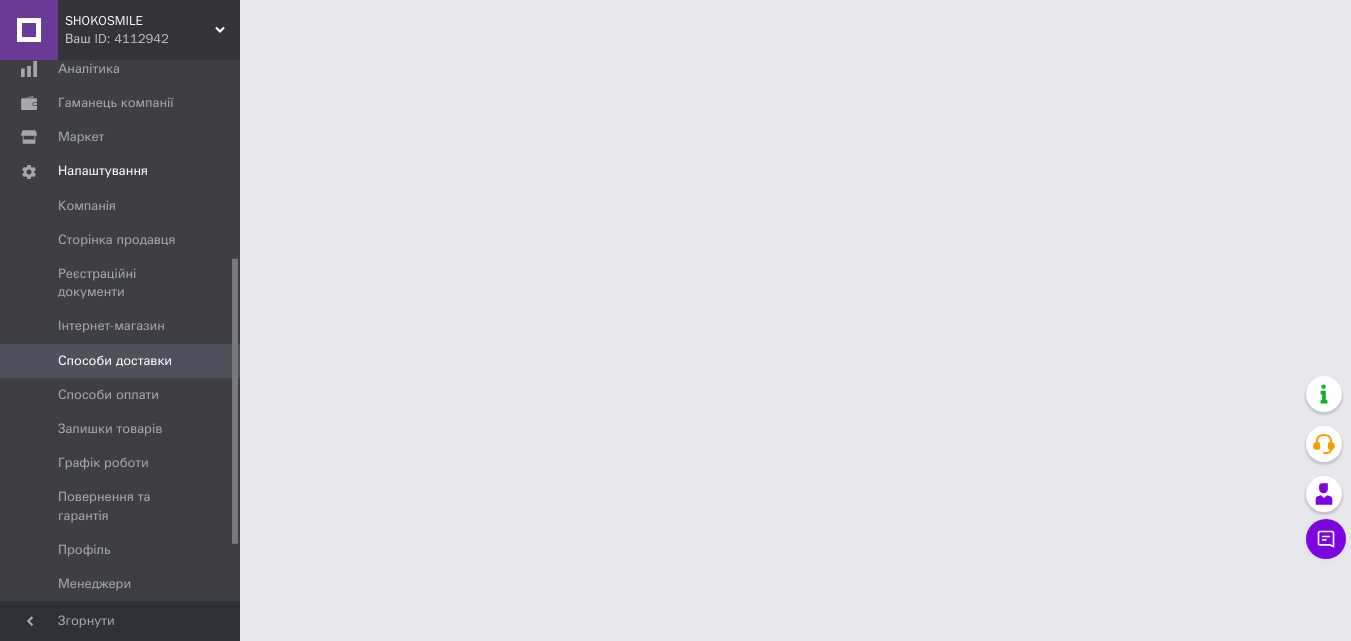 scroll, scrollTop: 0, scrollLeft: 0, axis: both 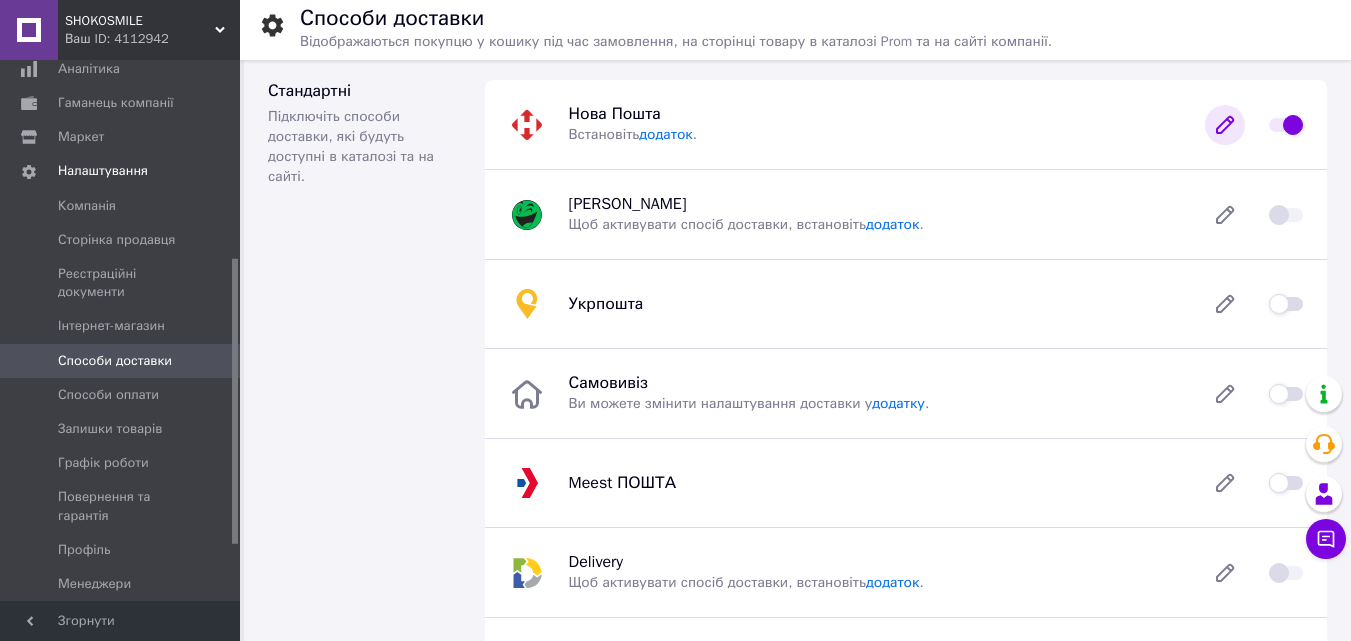 click 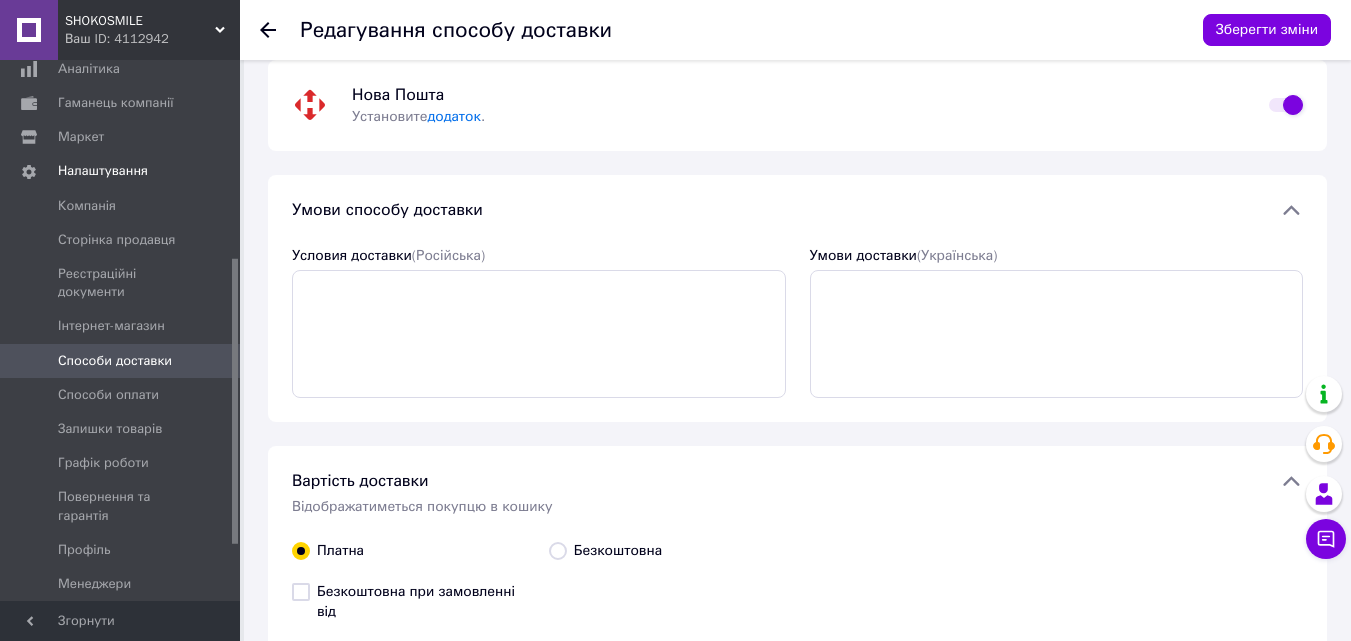 scroll, scrollTop: 0, scrollLeft: 0, axis: both 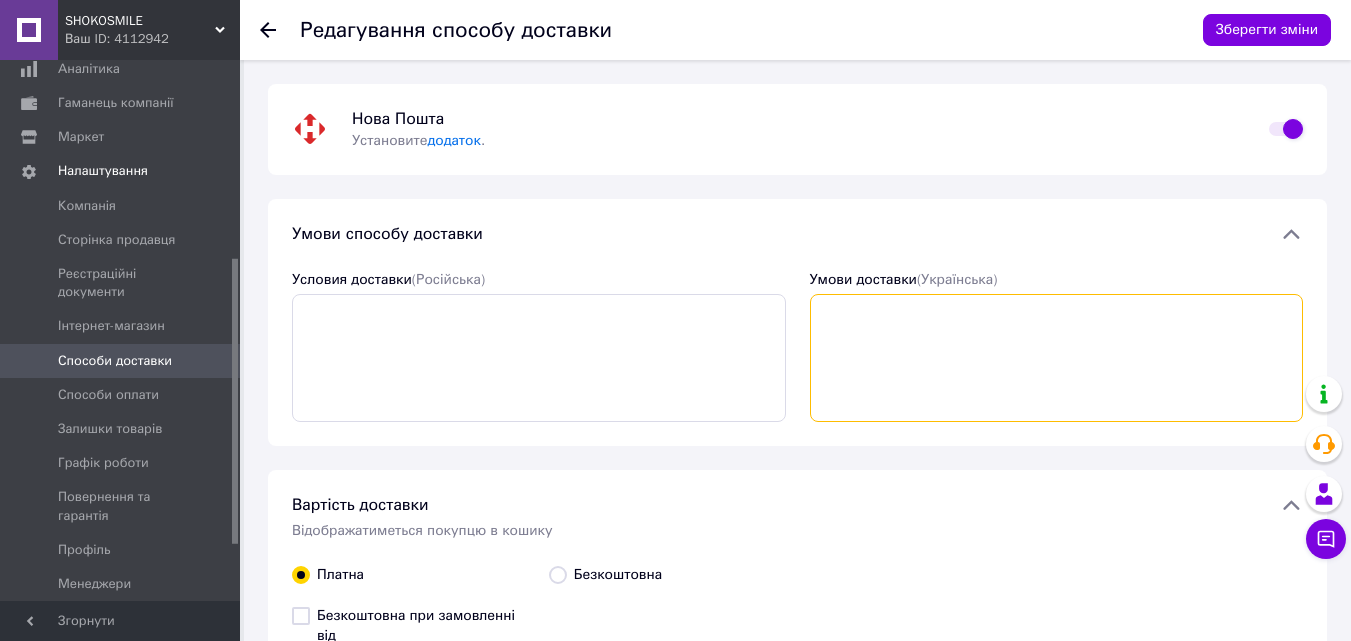 click on "Умови доставки  (Українська)" at bounding box center [1057, 358] 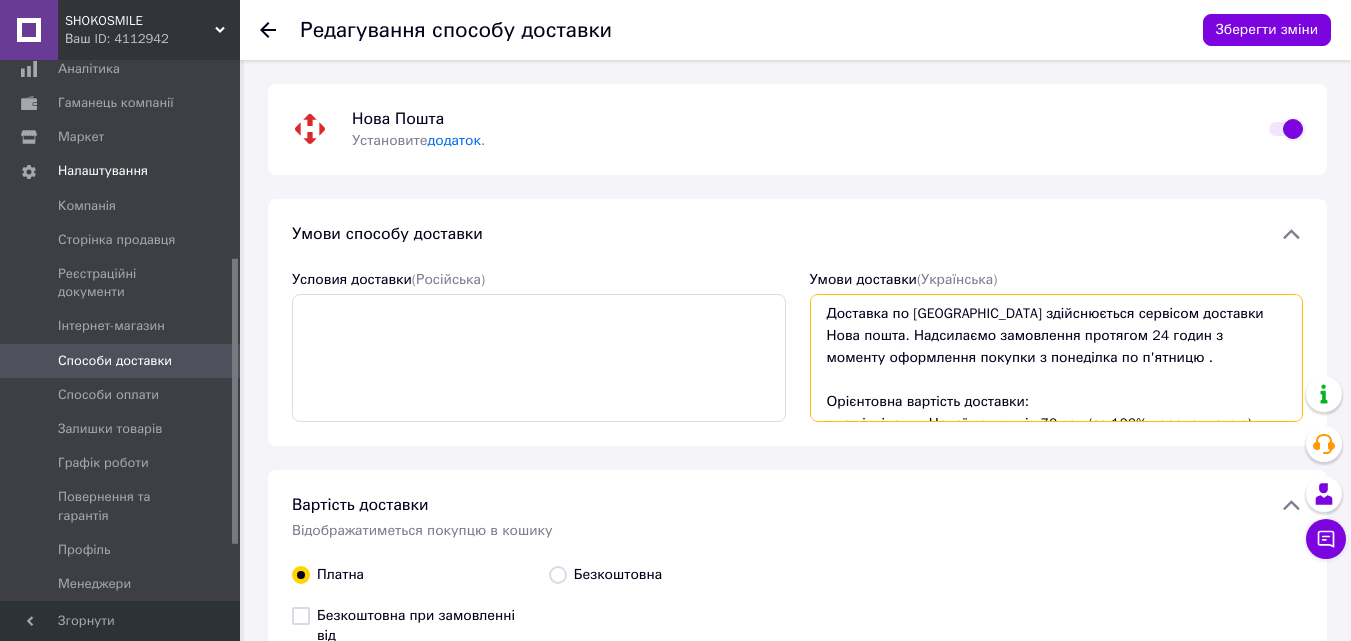 scroll, scrollTop: 100, scrollLeft: 0, axis: vertical 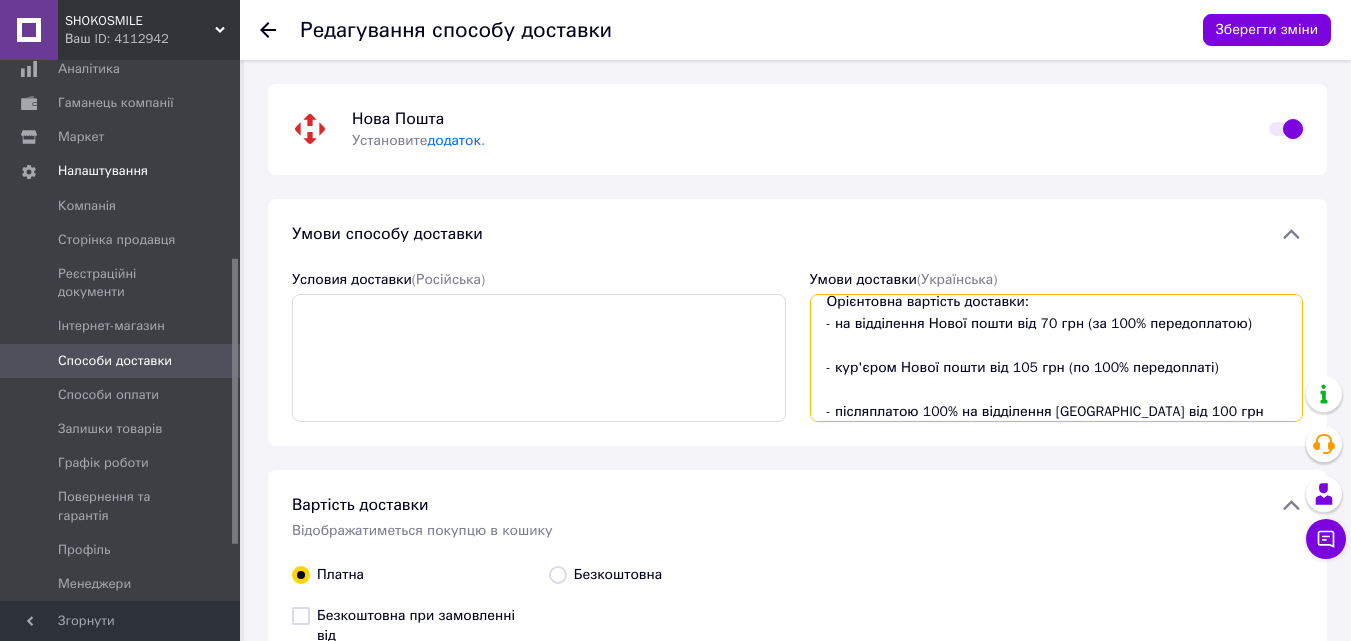 click on "Доставка по [GEOGRAPHIC_DATA] здійснюється сервісом доставки Нова пошта. Надсилаємо замовлення протягом 24 годин з моменту оформлення покупки з понеділка по п'ятницю .
Орієнтовна вартість доставки:
- на відділення Нової пошти від 70 грн (за 100% передоплатою)
- кур'єром Нової пошти від 105 грн (по 100% передоплаті)
- післяплатою 100% на відділення [GEOGRAPHIC_DATA] від 100 грн" at bounding box center (1057, 358) 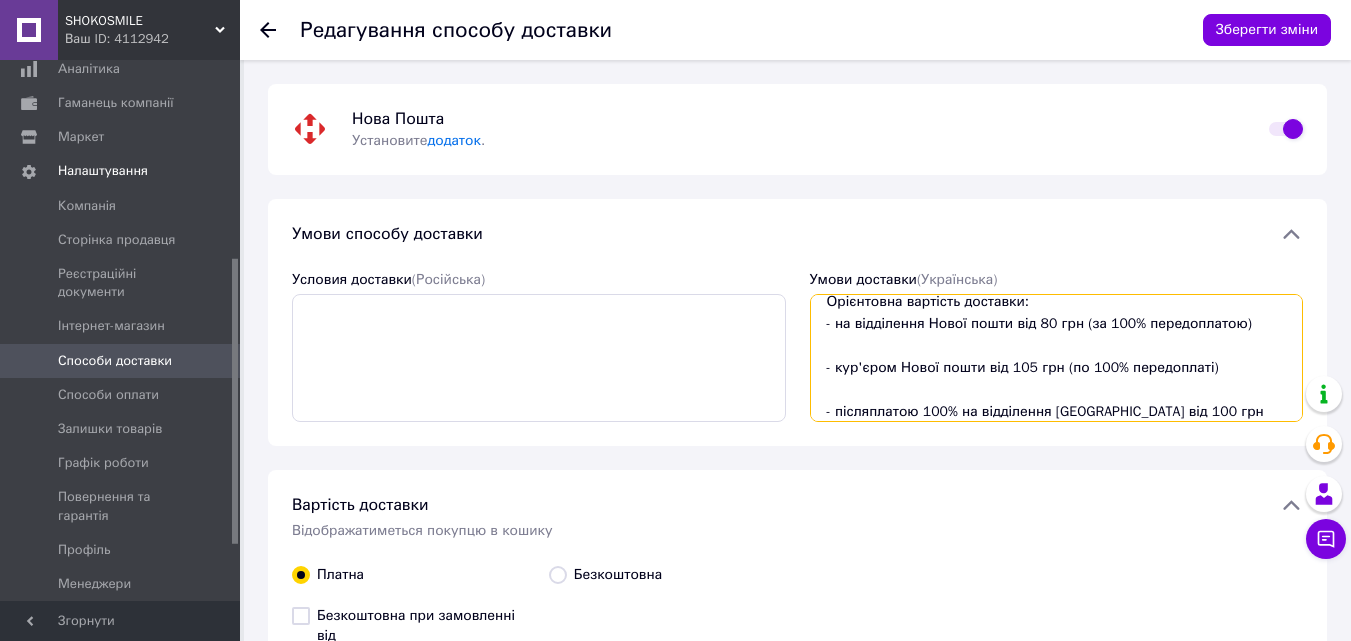 click on "Доставка по [GEOGRAPHIC_DATA] здійснюється сервісом доставки Нова пошта. Надсилаємо замовлення протягом 24 годин з моменту оформлення покупки з понеділка по п'ятницю .
Орієнтовна вартість доставки:
- на відділення Нової пошти від 80 грн (за 100% передоплатою)
- кур'єром Нової пошти від 105 грн (по 100% передоплаті)
- післяплатою 100% на відділення [GEOGRAPHIC_DATA] від 100 грн" at bounding box center [1057, 358] 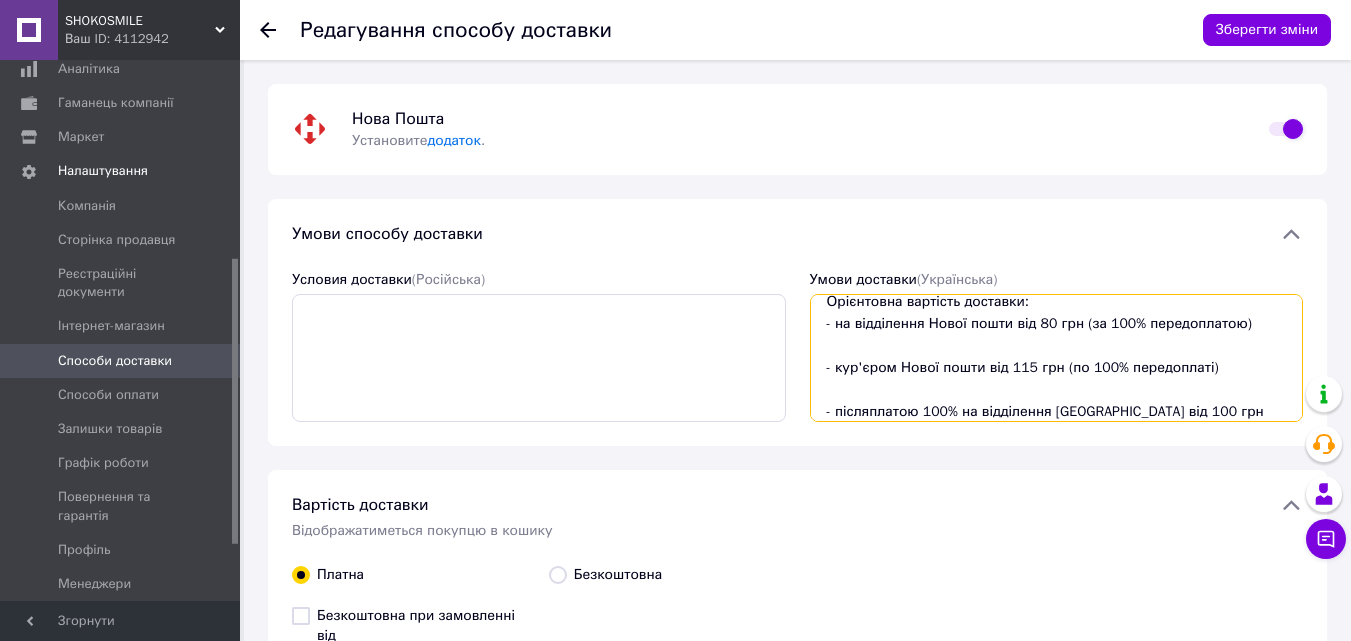 click on "Доставка по [GEOGRAPHIC_DATA] здійснюється сервісом доставки Нова пошта. Надсилаємо замовлення протягом 24 годин з моменту оформлення покупки з понеділка по п'ятницю .
Орієнтовна вартість доставки:
- на відділення Нової пошти від 80 грн (за 100% передоплатою)
- кур'єром Нової пошти від 115 грн (по 100% передоплаті)
- післяплатою 100% на відділення [GEOGRAPHIC_DATA] від 100 грн" at bounding box center (1057, 358) 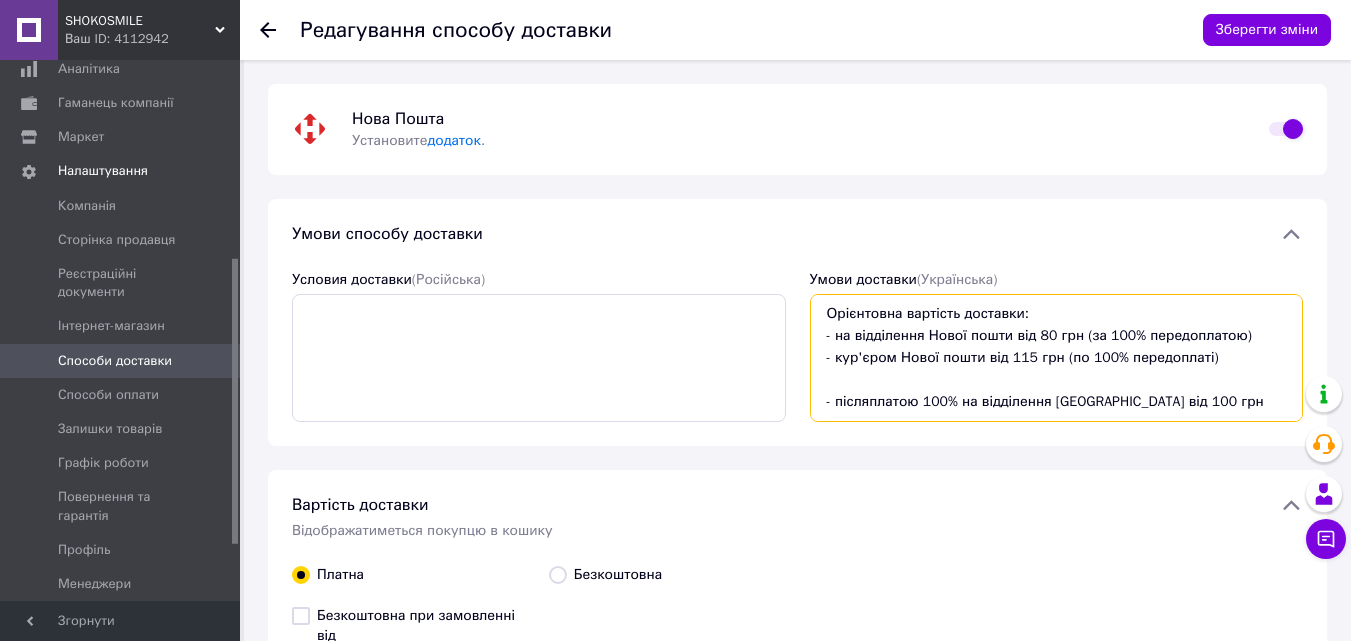 scroll, scrollTop: 88, scrollLeft: 0, axis: vertical 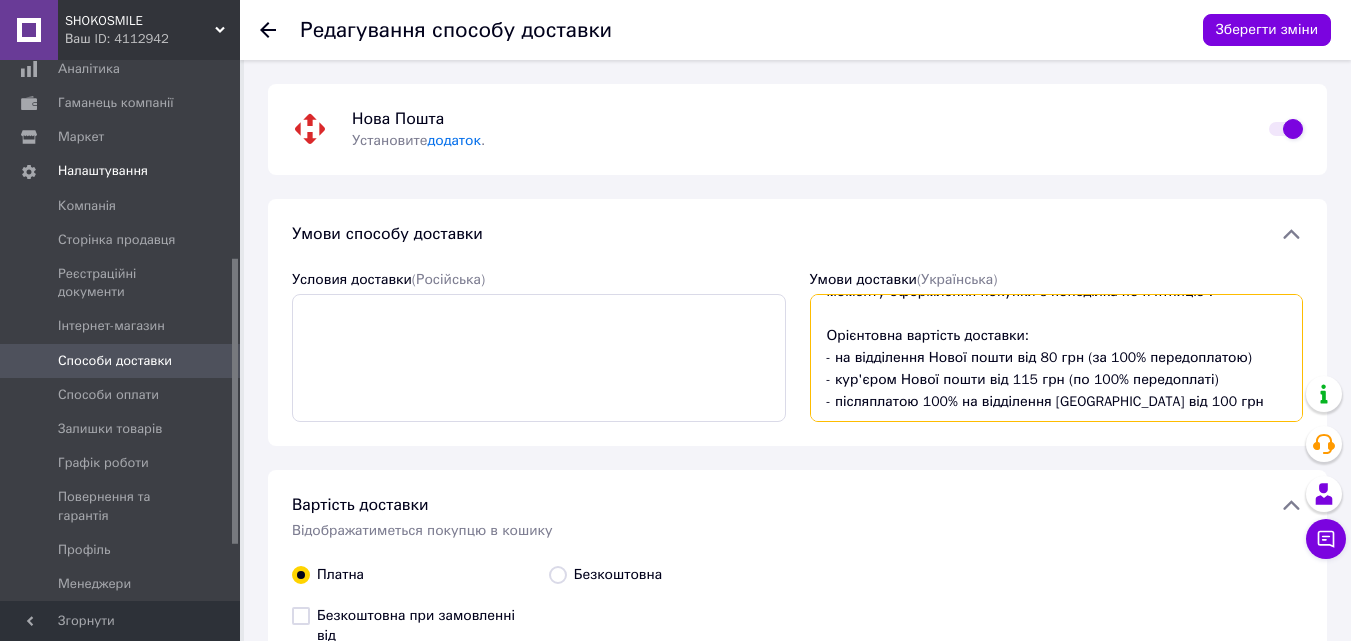 click on "Доставка по [GEOGRAPHIC_DATA] здійснюється сервісом доставки Нова пошта. Надсилаємо замовлення протягом 24 годин з моменту оформлення покупки з понеділка по п'ятницю .
Орієнтовна вартість доставки:
- на відділення Нової пошти від 80 грн (за 100% передоплатою)
- кур'єром Нової пошти від 115 грн (по 100% передоплаті)
- післяплатою 100% на відділення [GEOGRAPHIC_DATA] від 100 грн" at bounding box center [1057, 358] 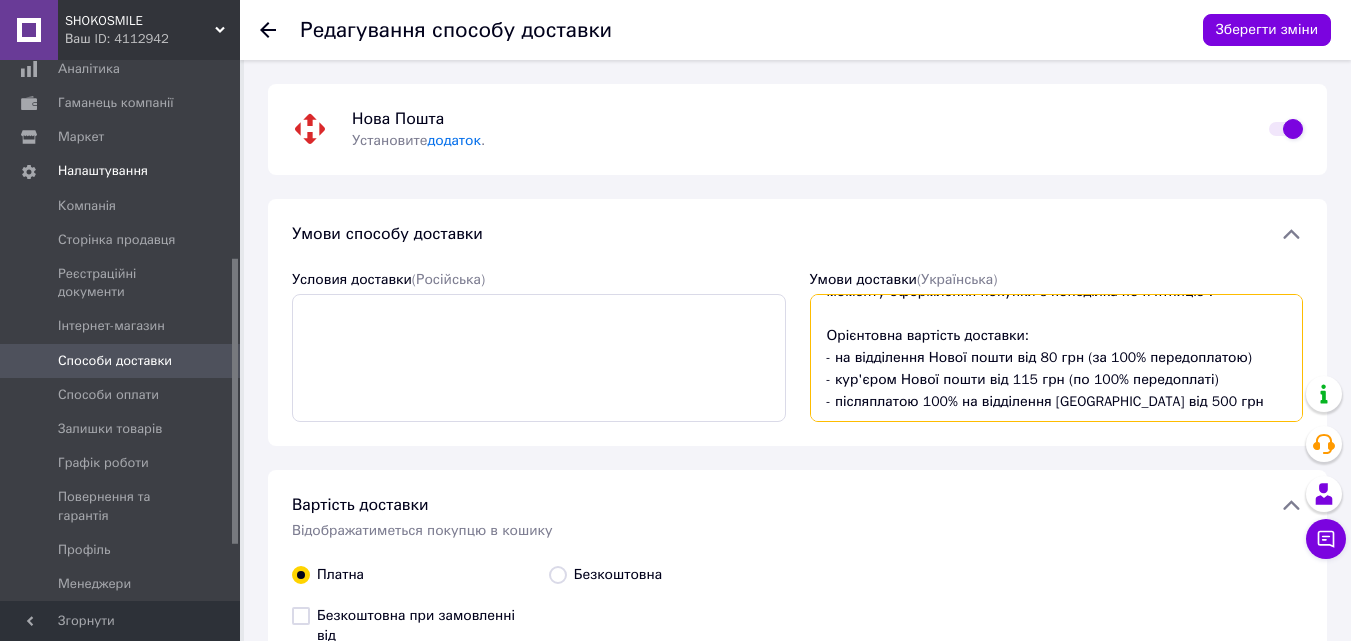 scroll, scrollTop: 0, scrollLeft: 0, axis: both 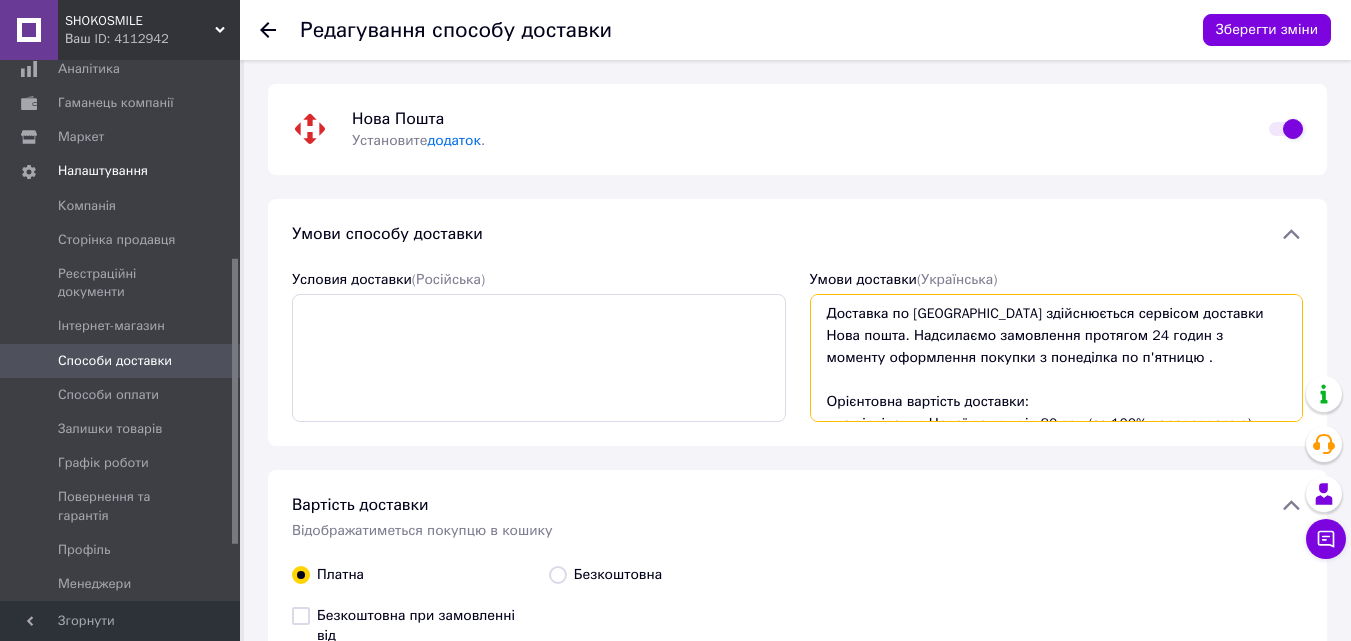 click on "Доставка по [GEOGRAPHIC_DATA] здійснюється сервісом доставки Нова пошта. Надсилаємо замовлення протягом 24 годин з моменту оформлення покупки з понеділка по п'ятницю .
Орієнтовна вартість доставки:
- на відділення Нової пошти від 80 грн (за 100% передоплатою)
- кур'єром Нової пошти від 115 грн (по 100% передоплаті)
- післяплатою 100% на відділення [GEOGRAPHIC_DATA] від 500 грн" at bounding box center [1057, 358] 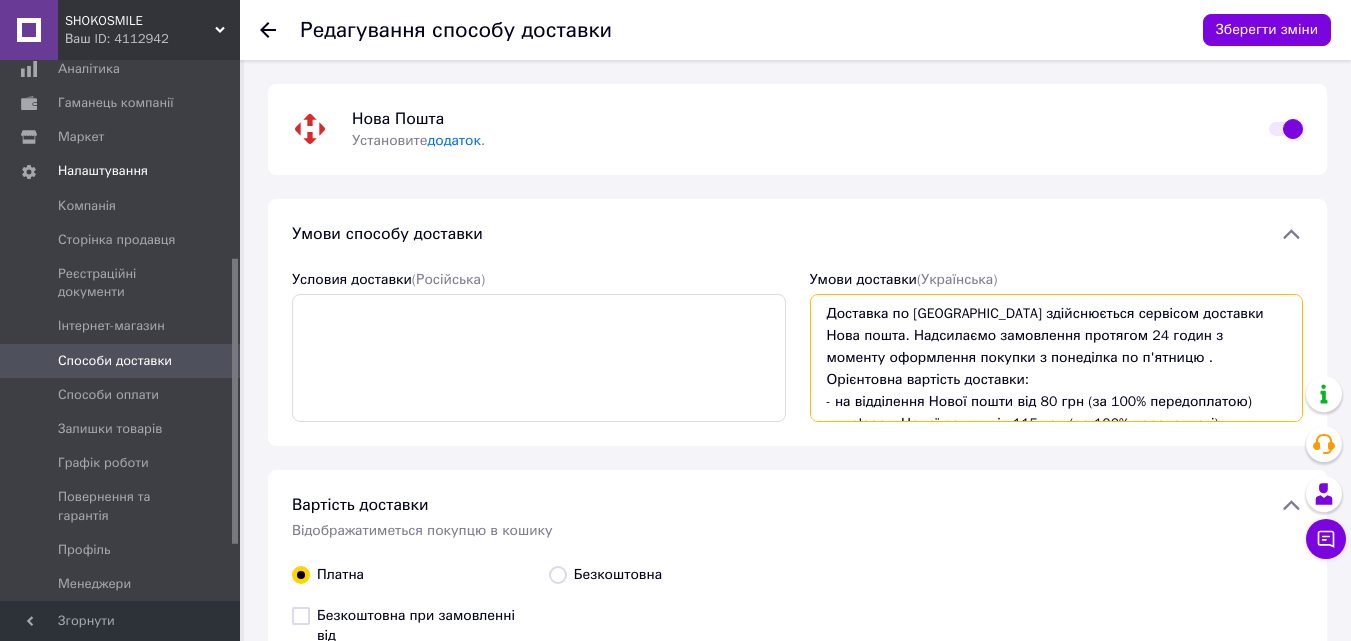 scroll, scrollTop: 44, scrollLeft: 0, axis: vertical 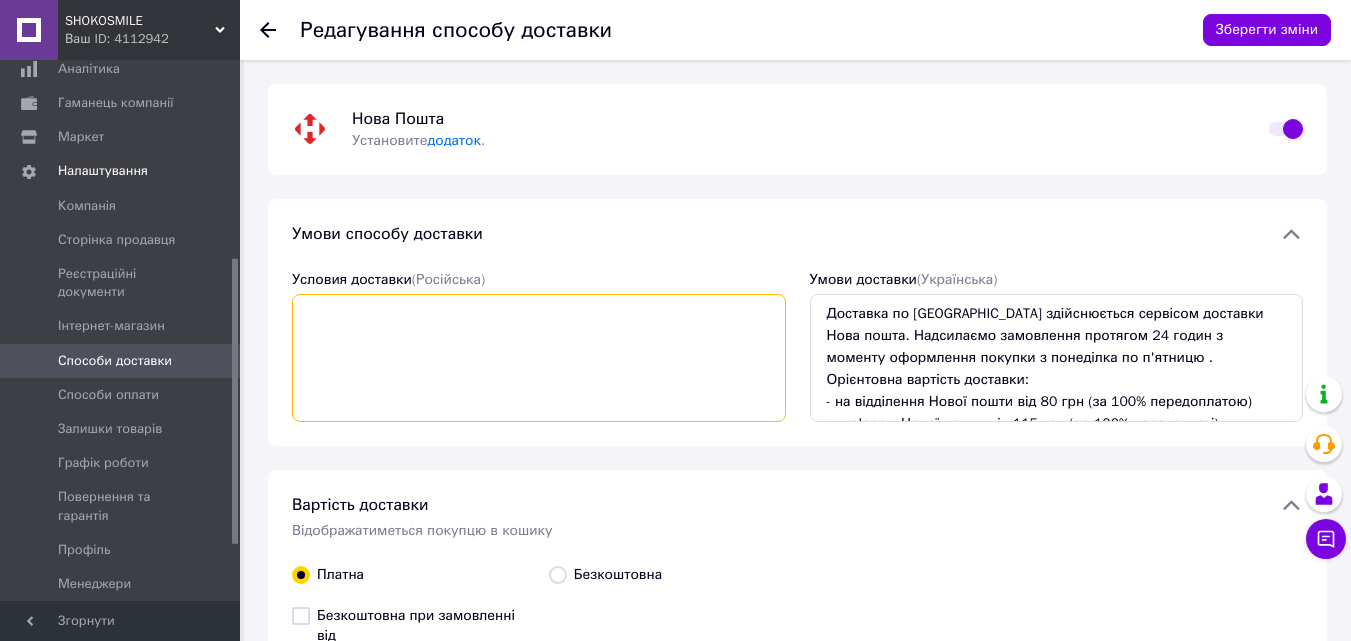 click on "Условия доставки  (Російська)" at bounding box center (539, 358) 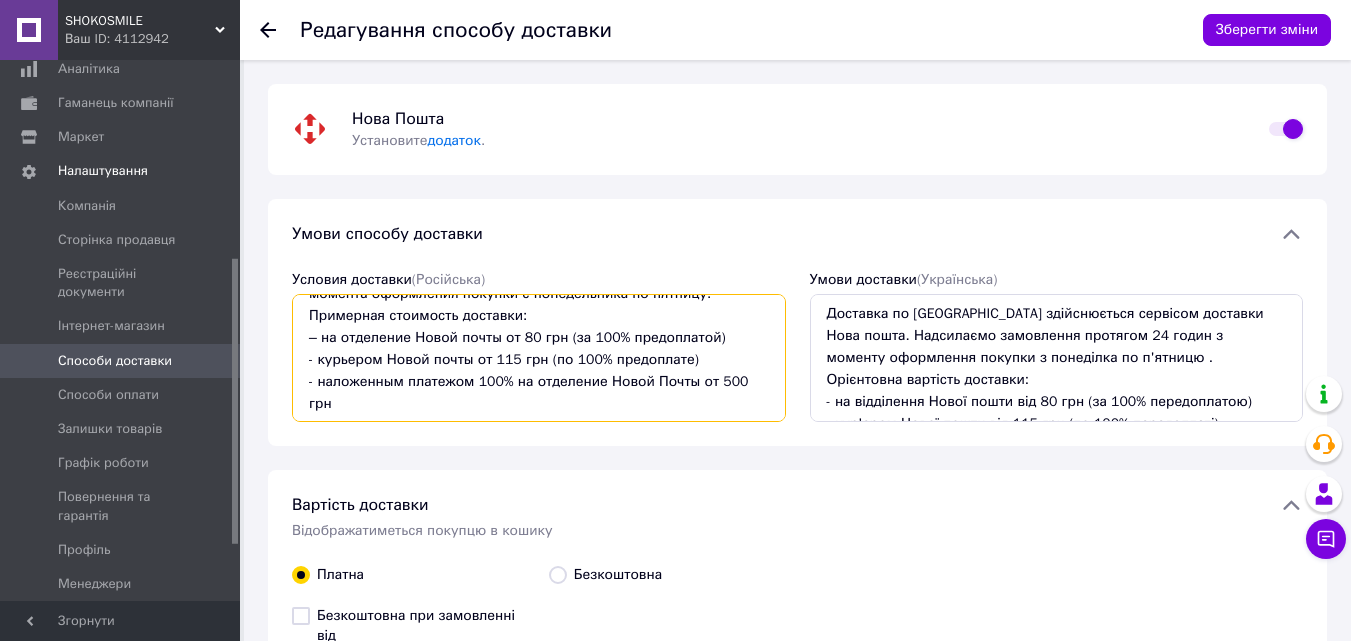 scroll, scrollTop: 66, scrollLeft: 0, axis: vertical 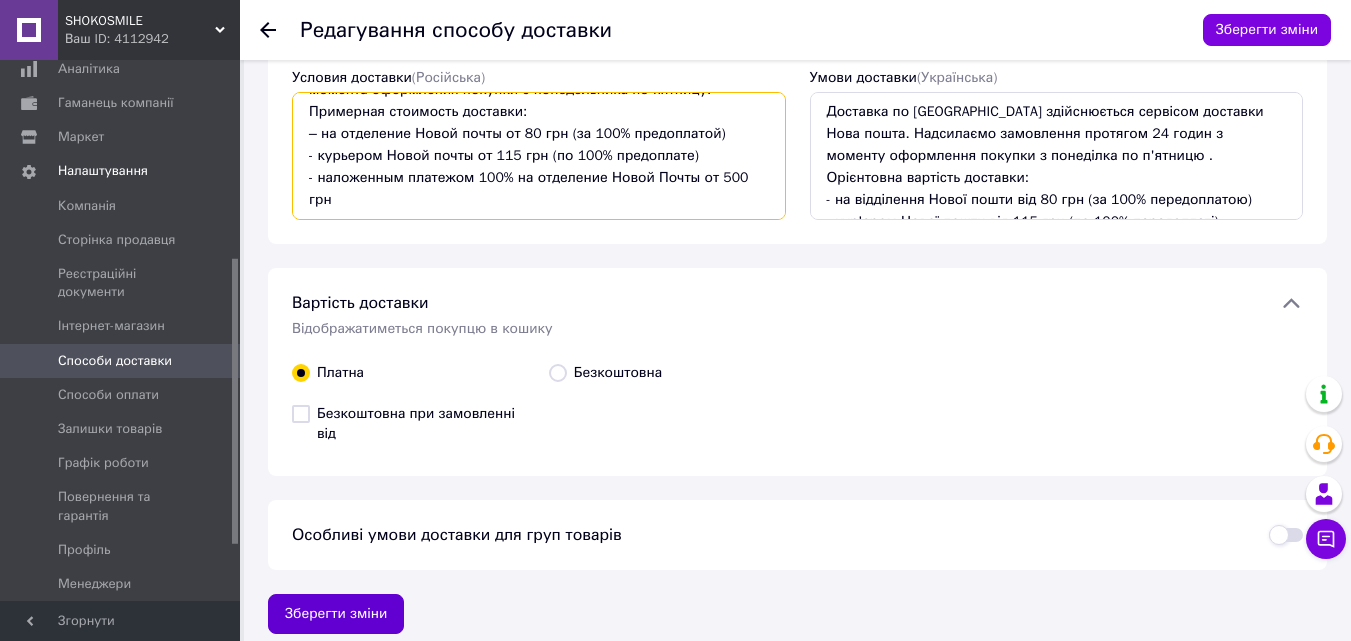 type on "Доставка по [GEOGRAPHIC_DATA] осуществляется сервисом доставки Новая почта. Отправляем заказ в течение 24 часов с момента оформления покупки с понедельника по пятницу.
Примерная стоимость доставки:
– на отделение Новой почты от 80 грн (за 100% предоплатой)
- курьером Новой почты от 115 грн (по 100% предоплате)
- наложенным платежом 100% на отделение Новой Почты от 500 грн" 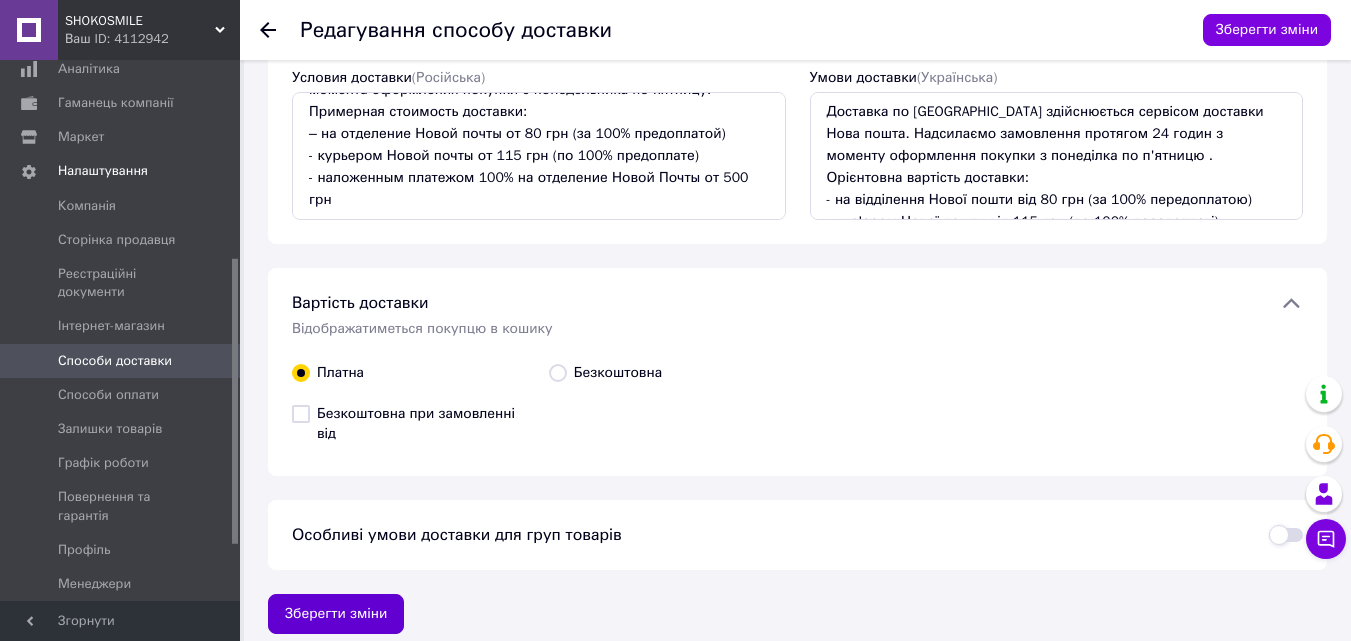 click on "Зберегти зміни" at bounding box center (336, 614) 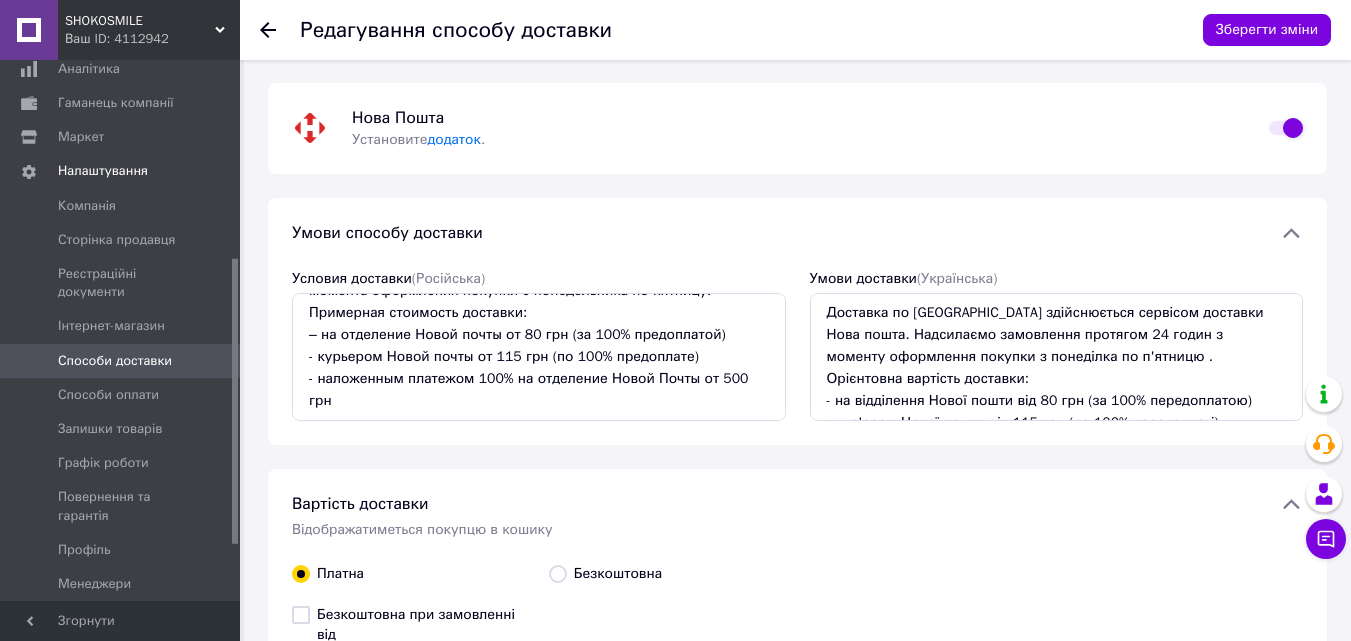 scroll, scrollTop: 0, scrollLeft: 0, axis: both 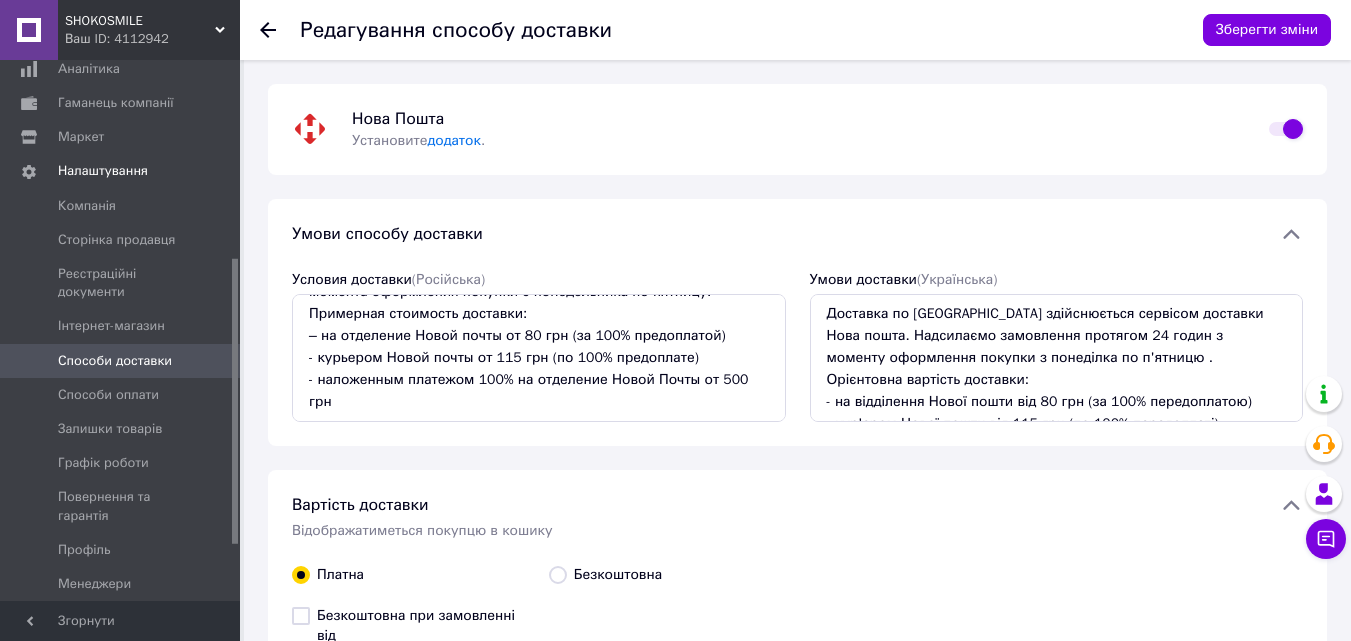 click on "Способи доставки" at bounding box center [115, 361] 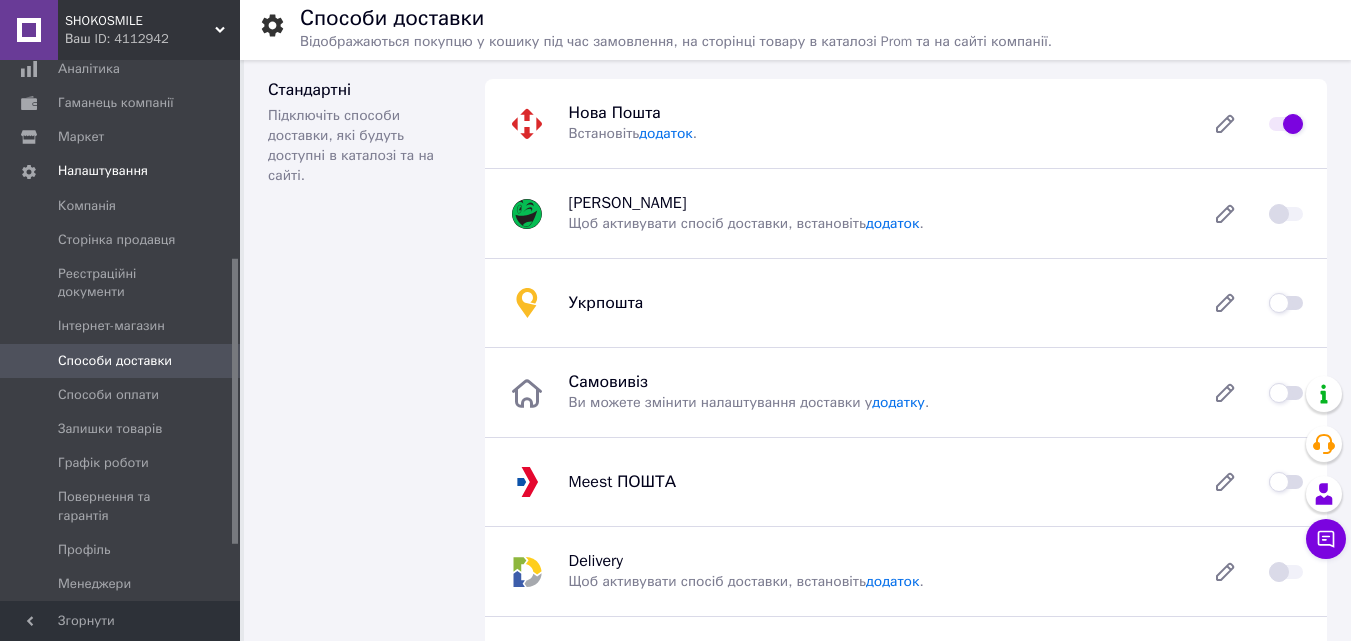 scroll, scrollTop: 0, scrollLeft: 0, axis: both 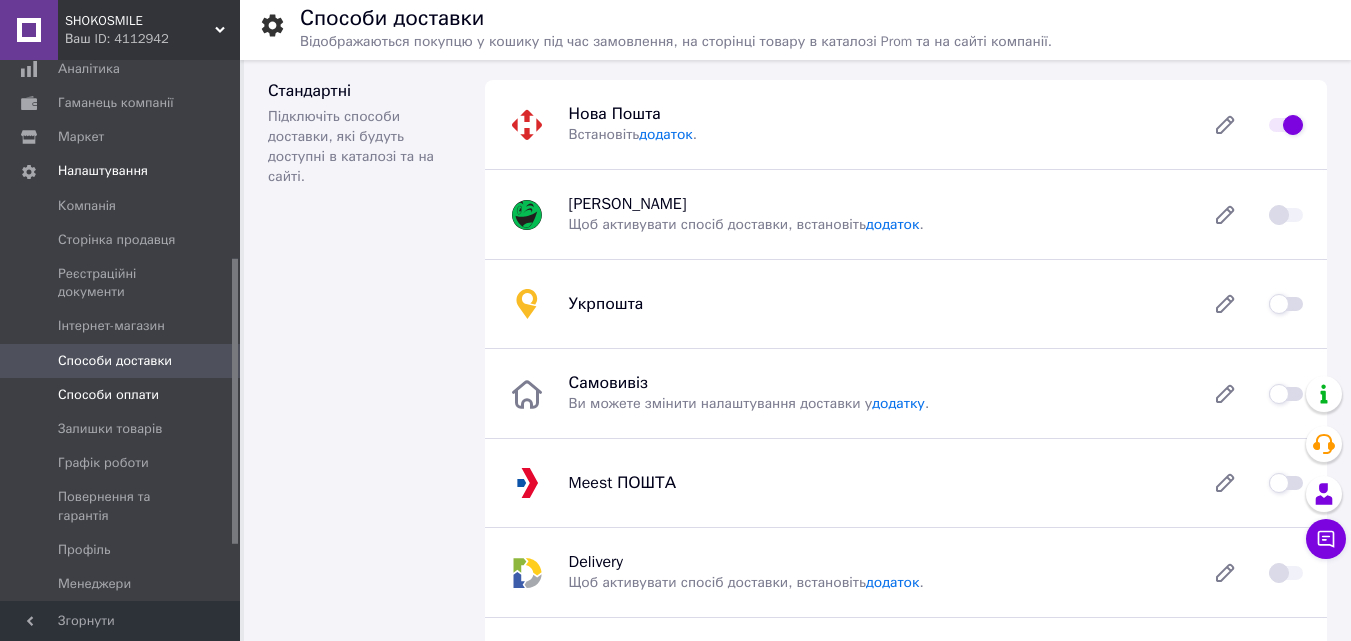 click on "Способи оплати" at bounding box center [108, 395] 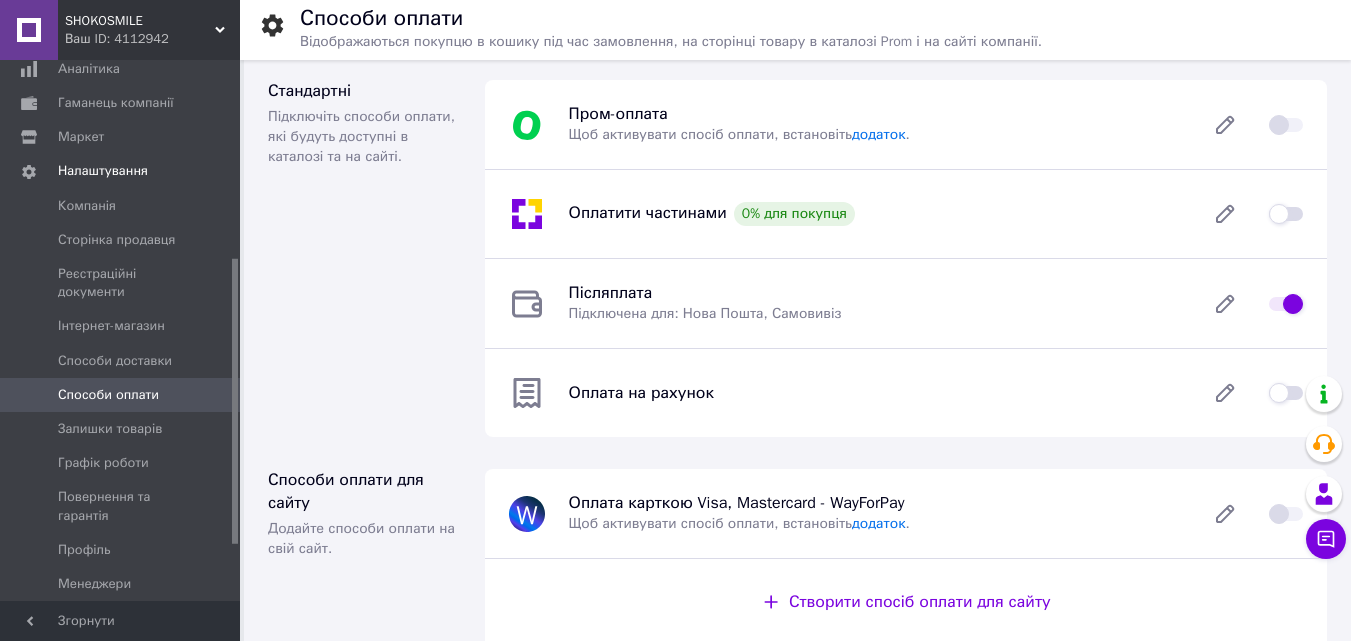 click at bounding box center (1286, 393) 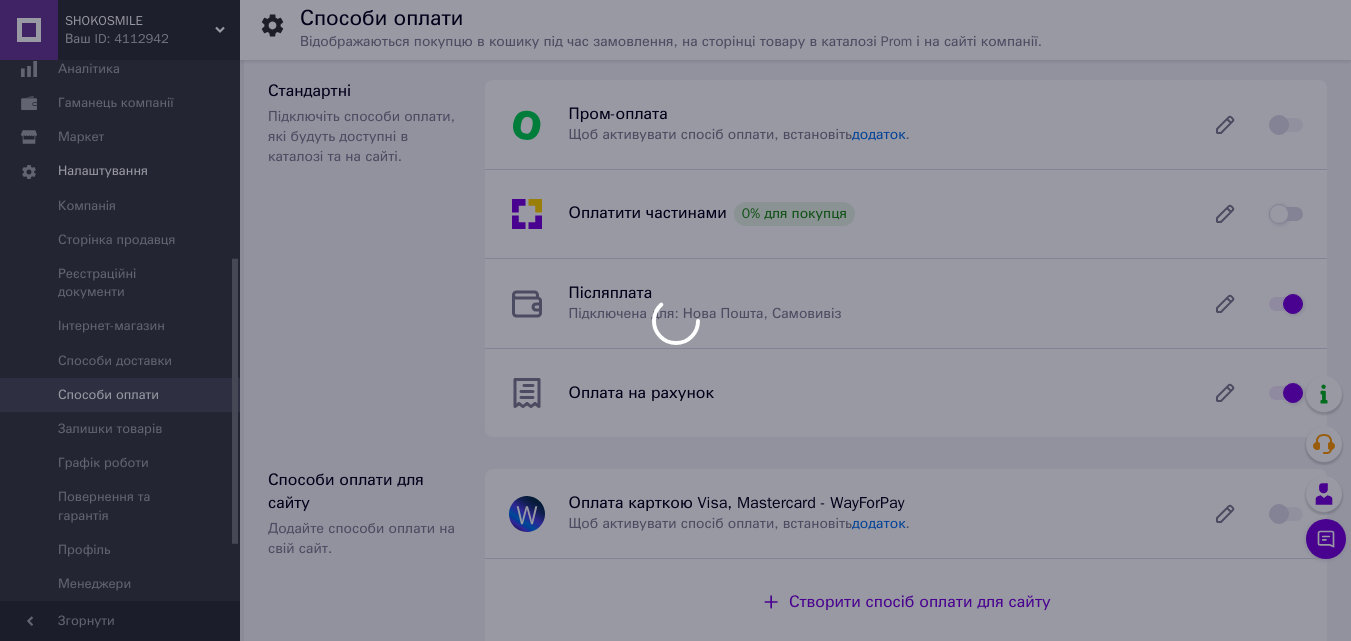 checkbox on "false" 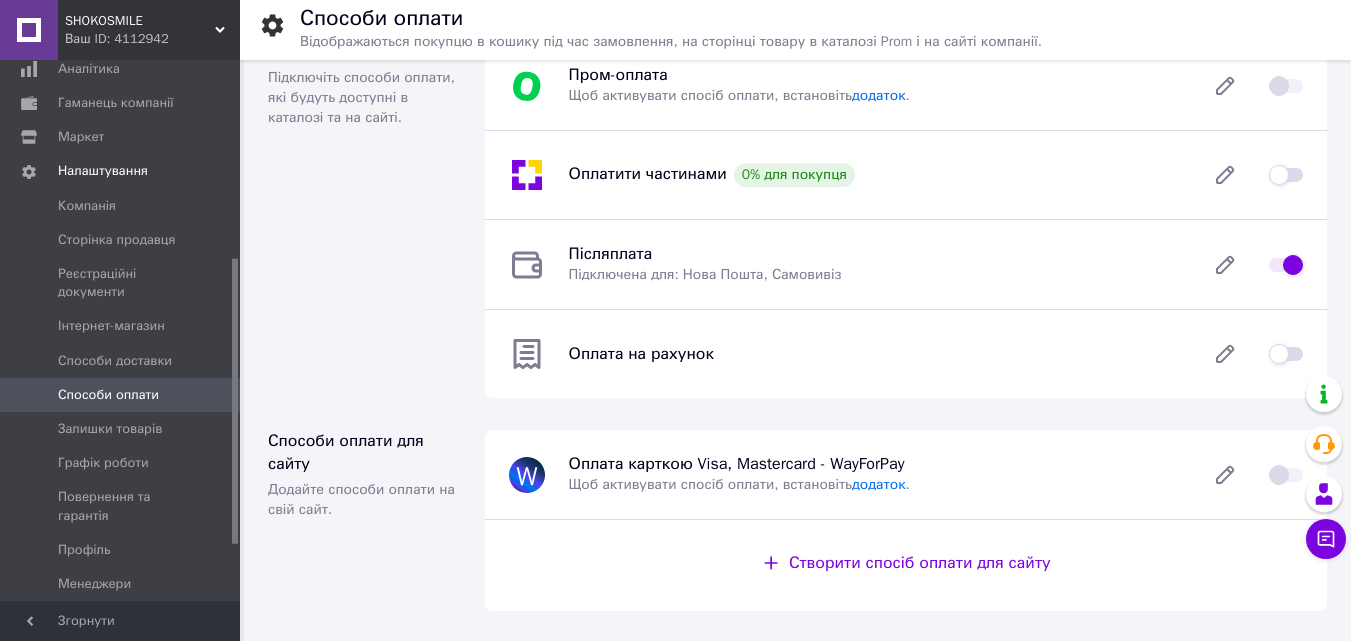 scroll, scrollTop: 0, scrollLeft: 0, axis: both 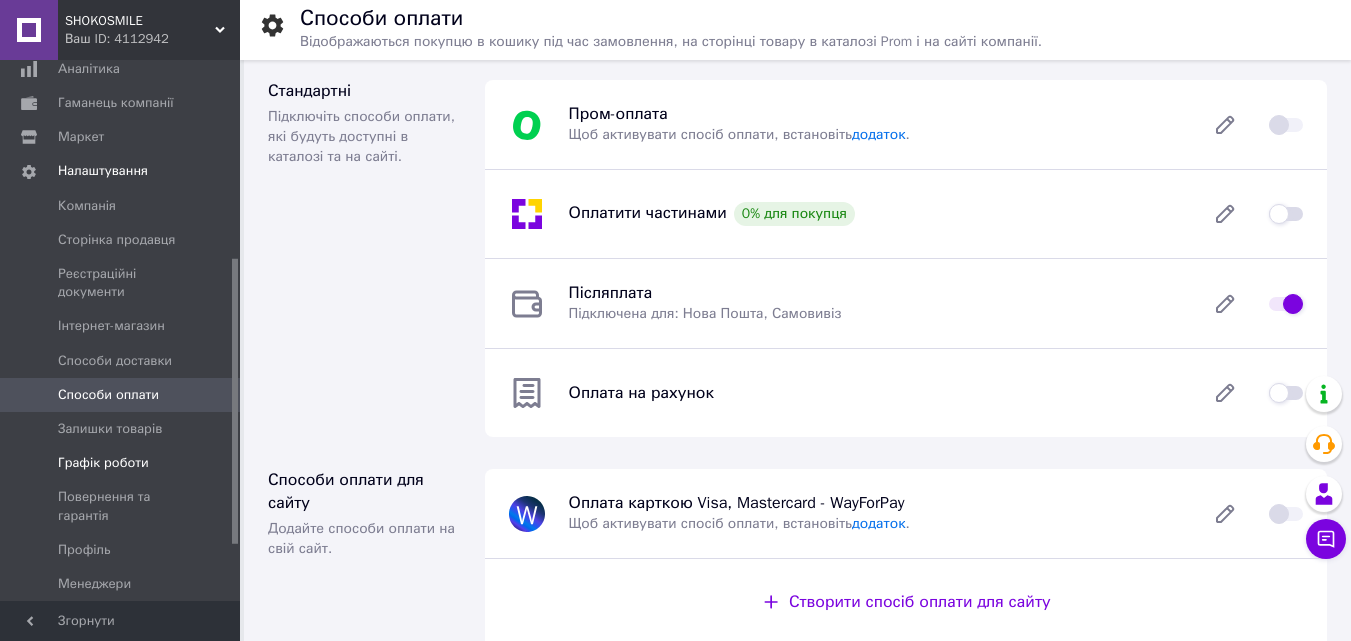 click on "Графік роботи" at bounding box center (103, 463) 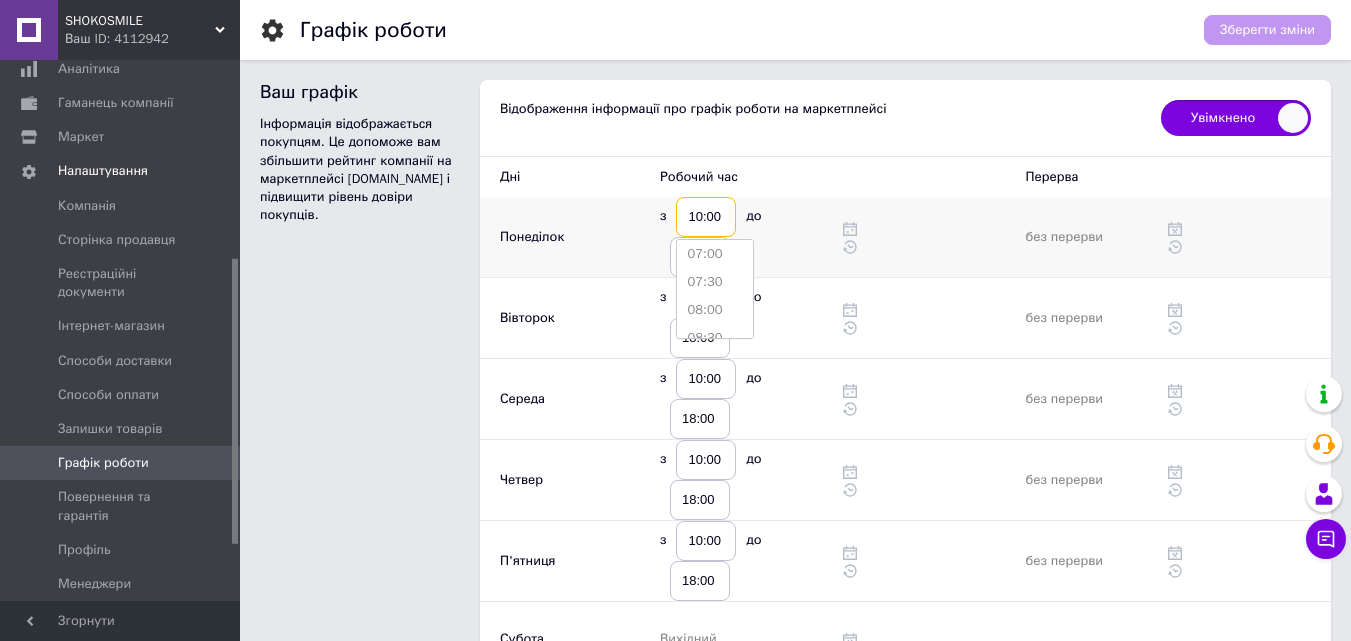 scroll, scrollTop: 467, scrollLeft: 0, axis: vertical 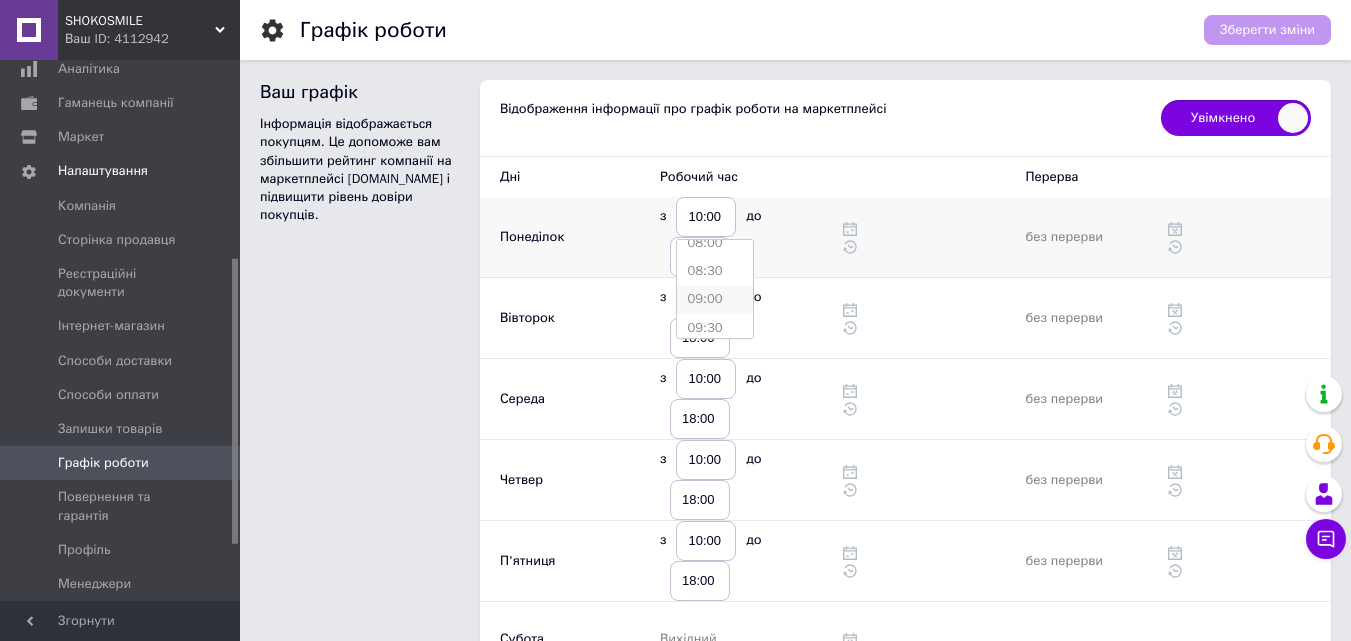 type on "09:00" 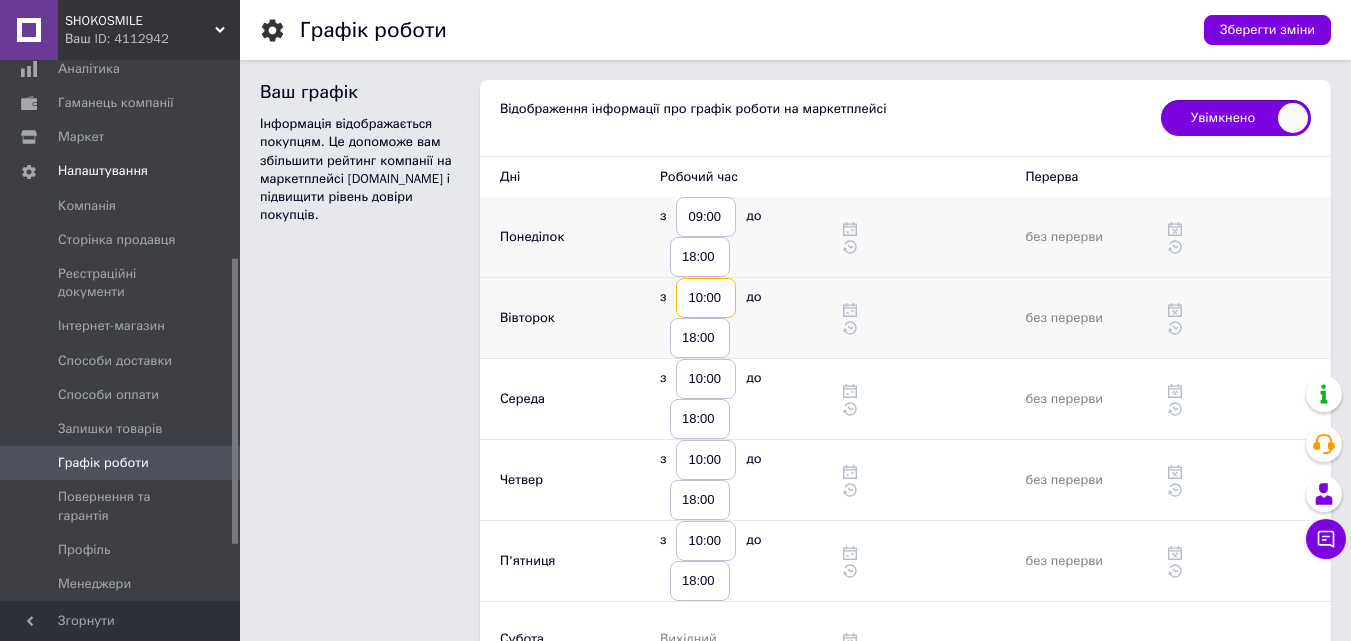 click on "10:00" at bounding box center [706, 298] 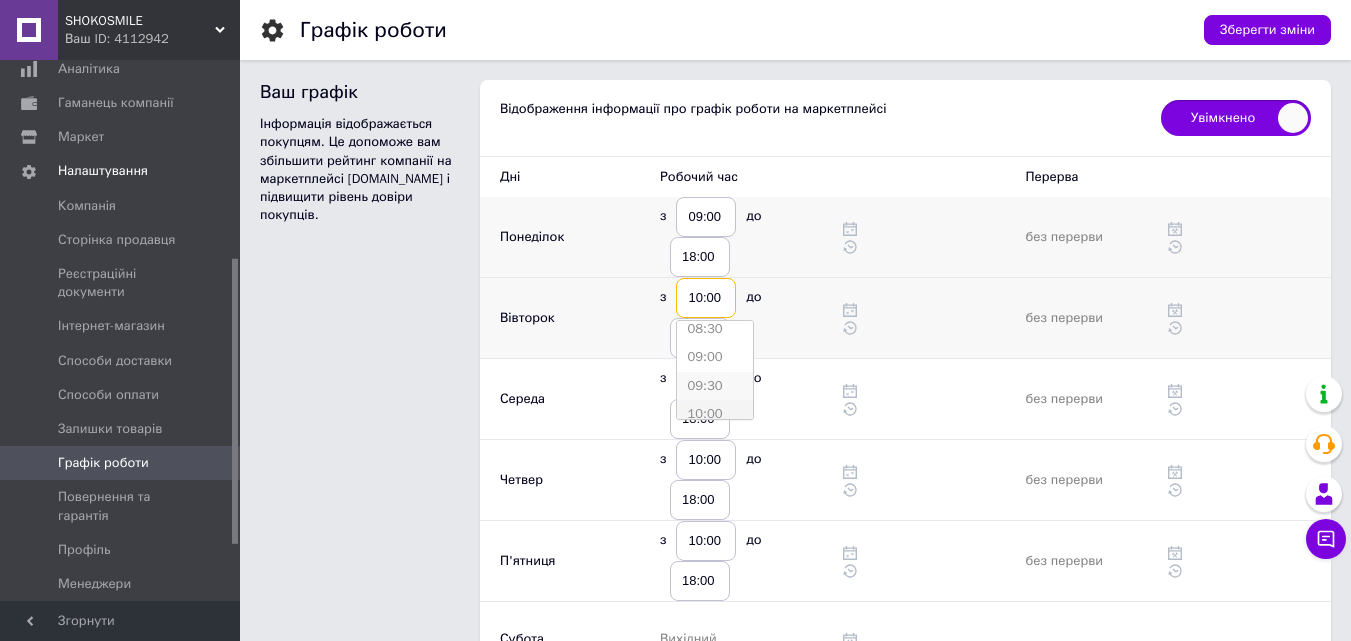 scroll, scrollTop: 467, scrollLeft: 0, axis: vertical 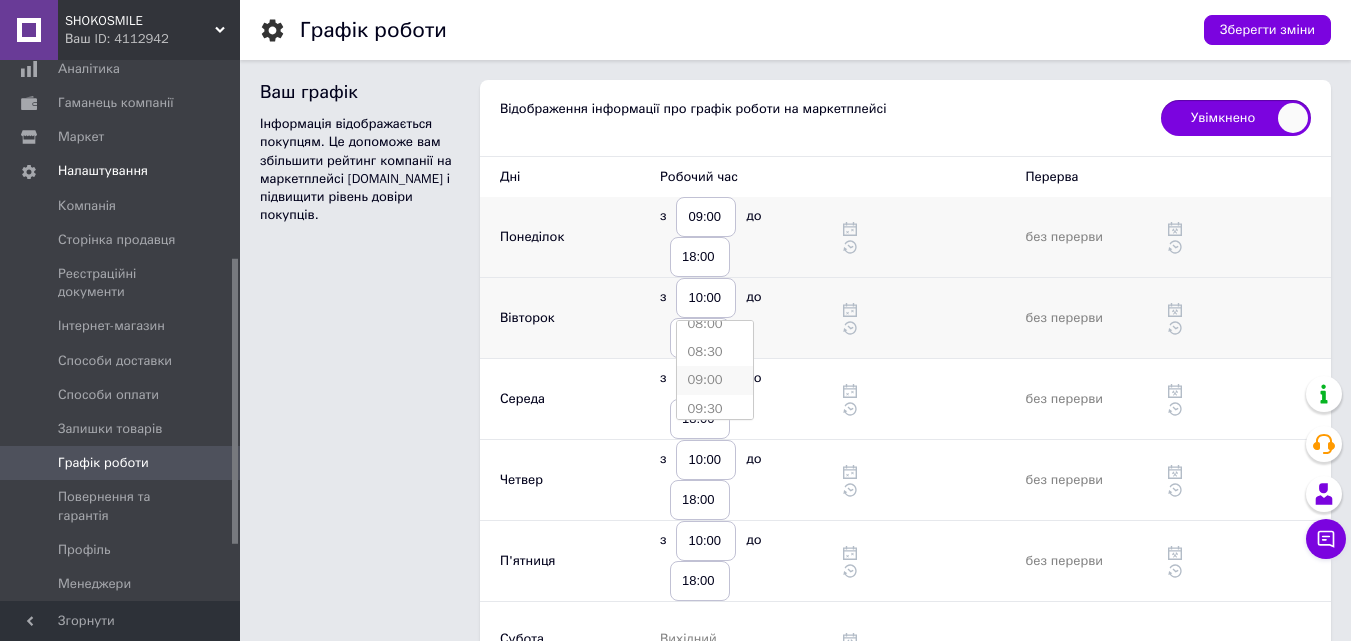 type on "09:00" 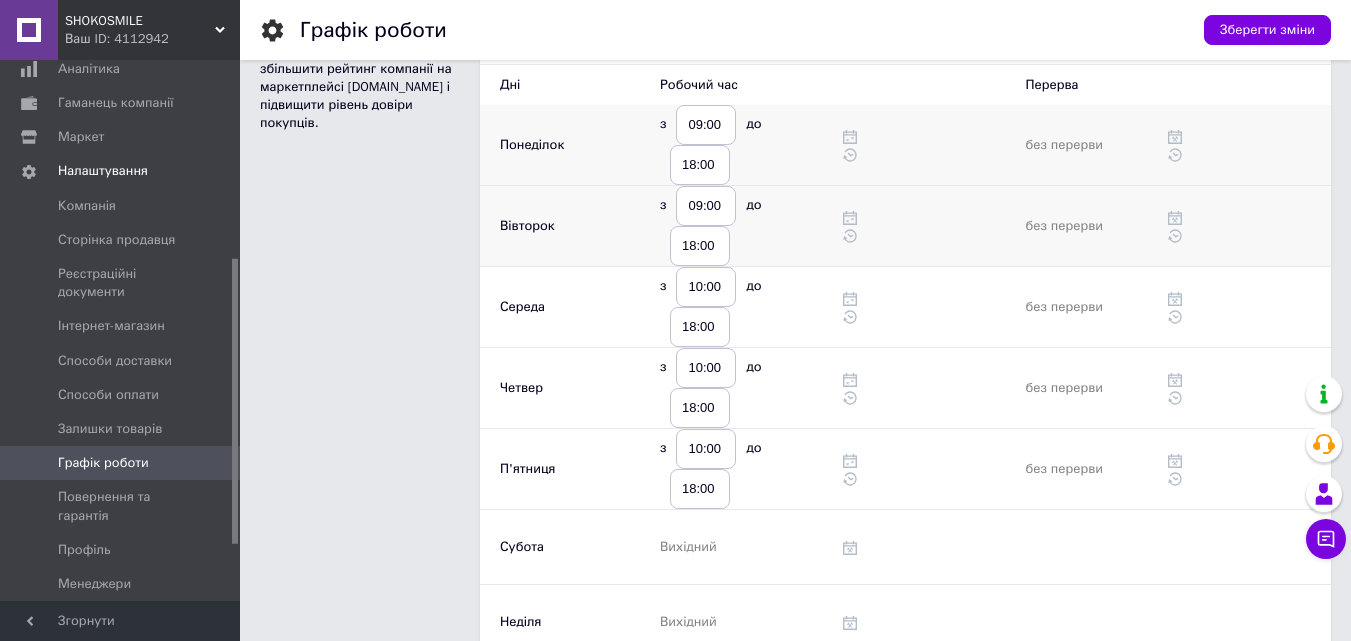 scroll, scrollTop: 133, scrollLeft: 0, axis: vertical 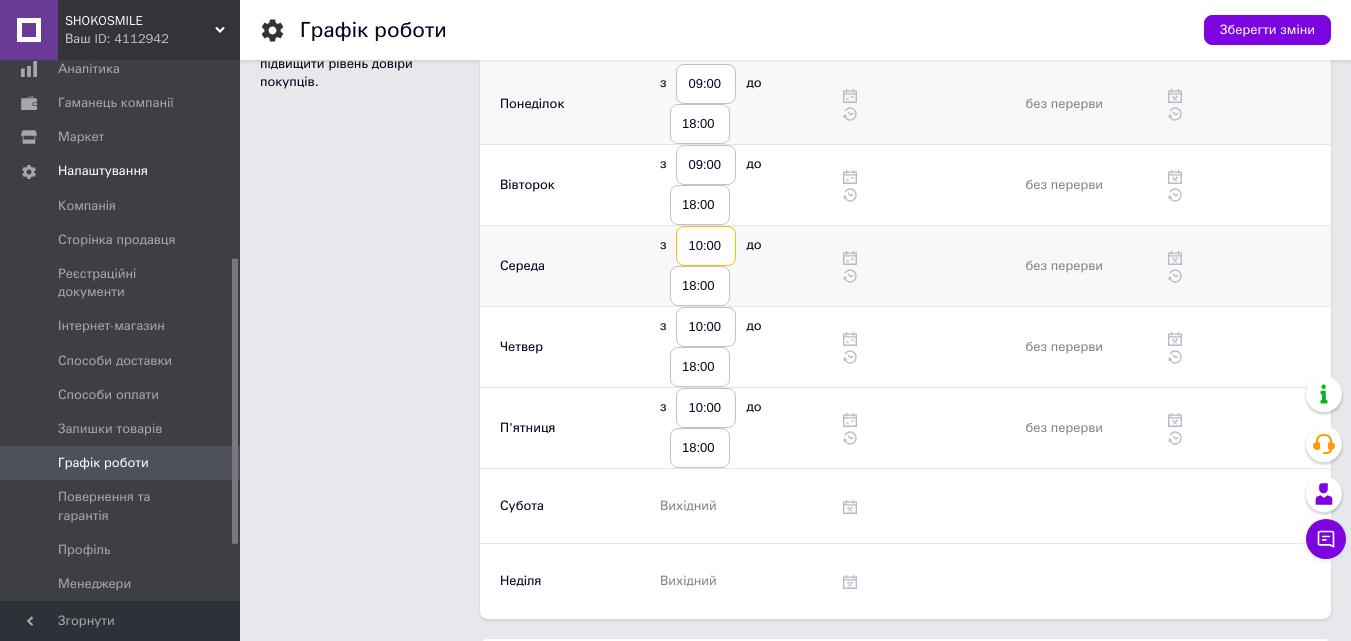click on "10:00" at bounding box center (706, 246) 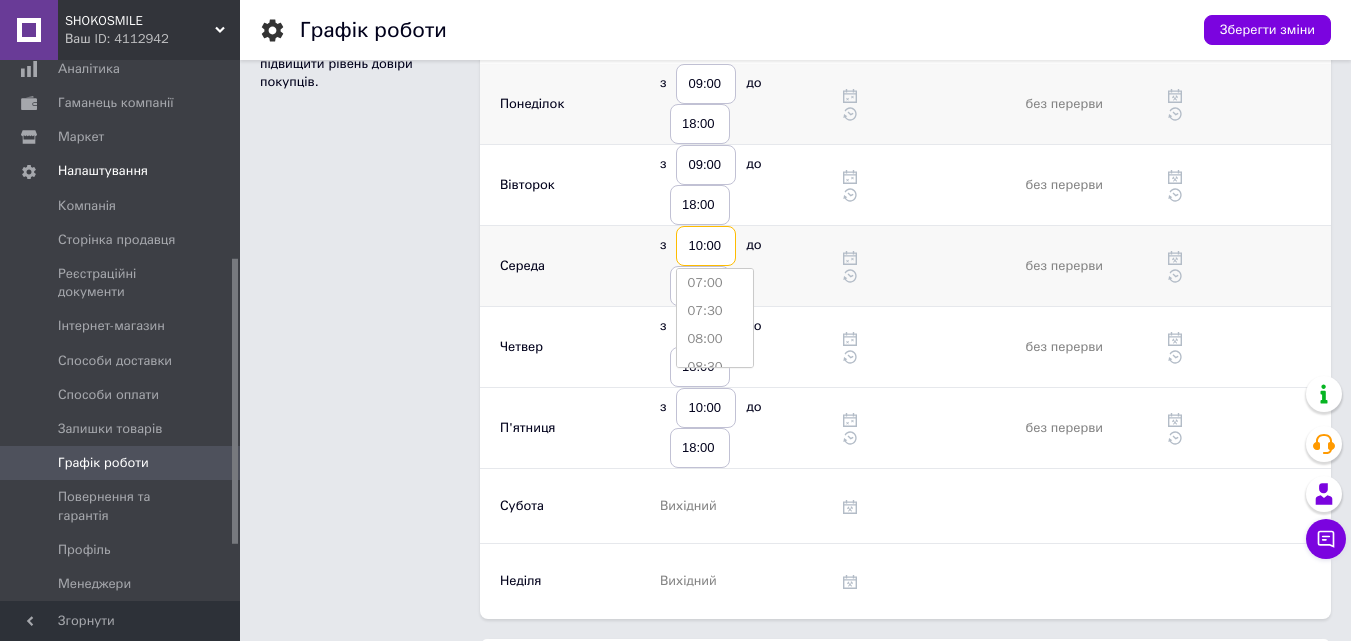 scroll, scrollTop: 467, scrollLeft: 0, axis: vertical 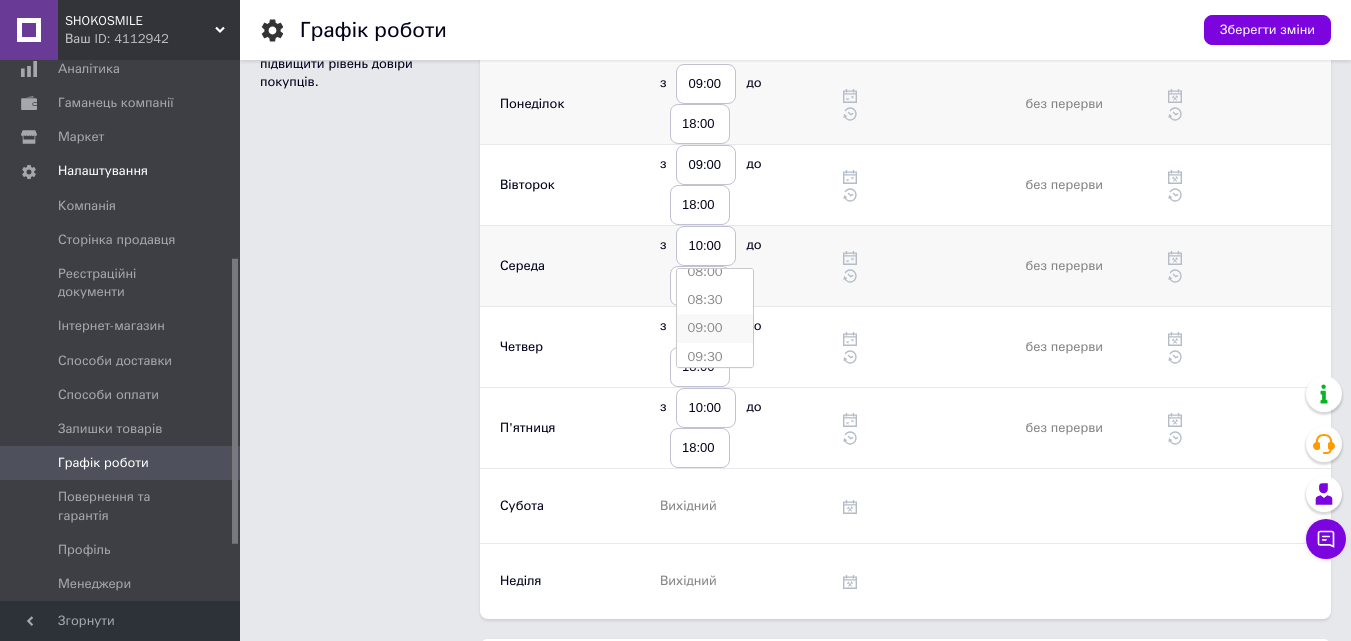 type on "09:00" 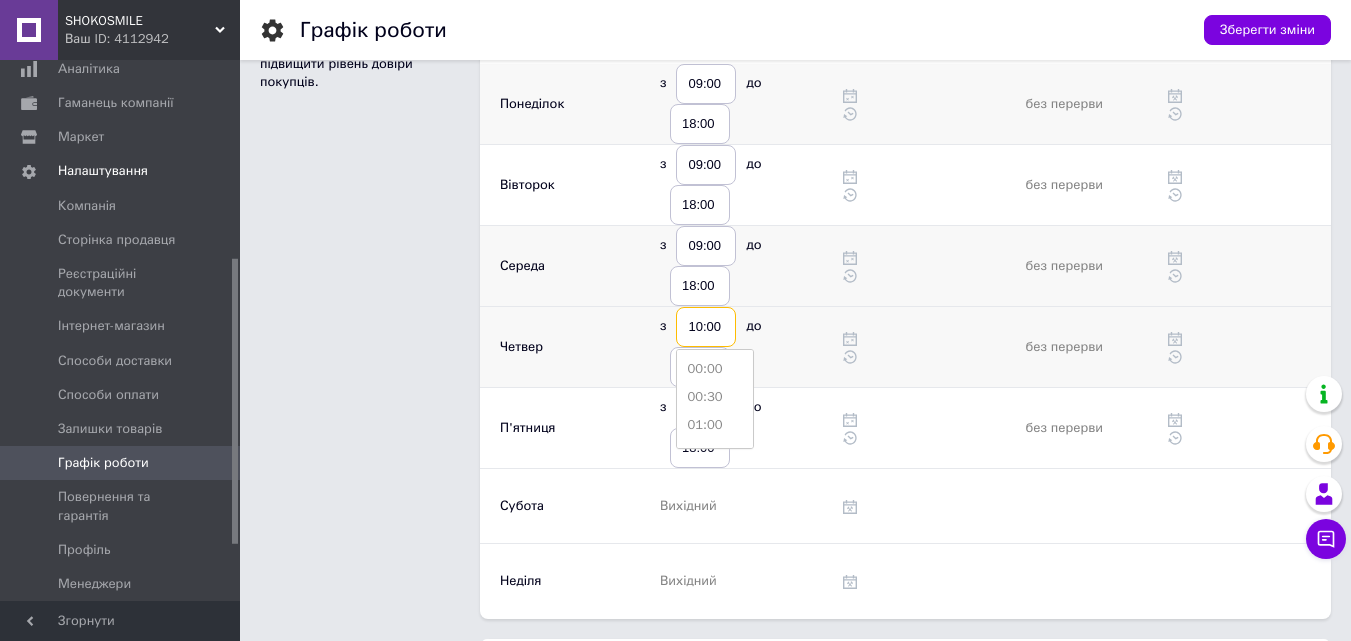 click on "10:00" at bounding box center (706, 327) 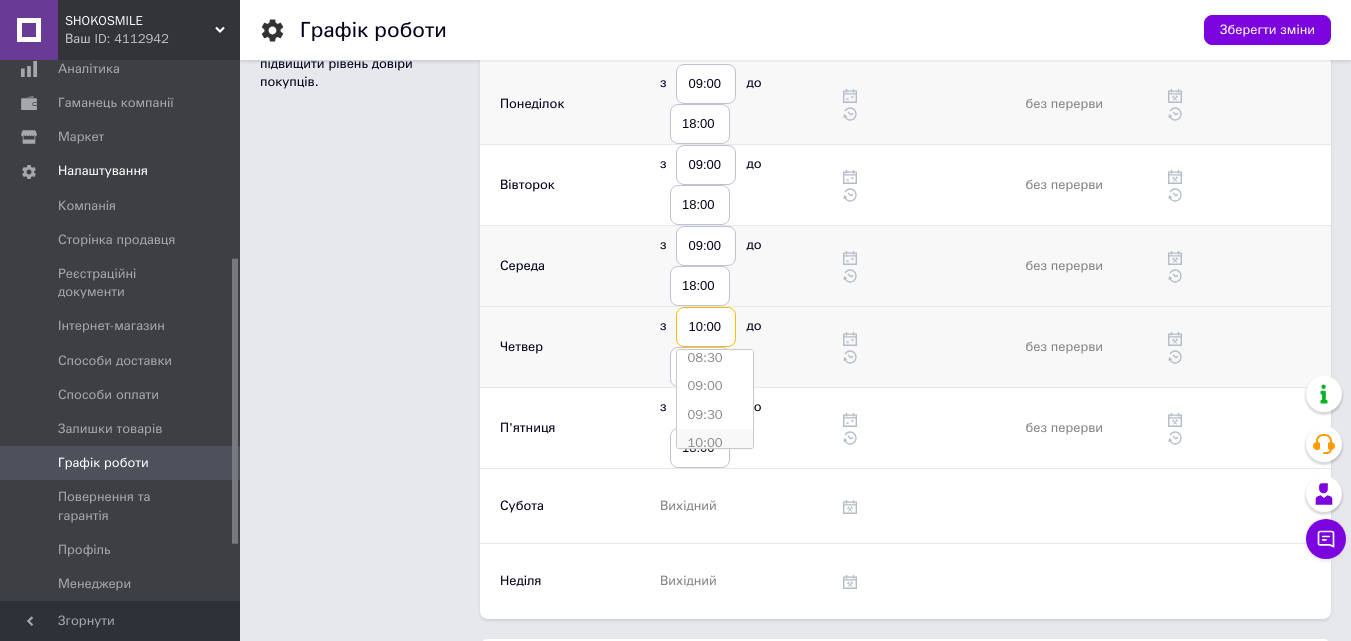 scroll, scrollTop: 467, scrollLeft: 0, axis: vertical 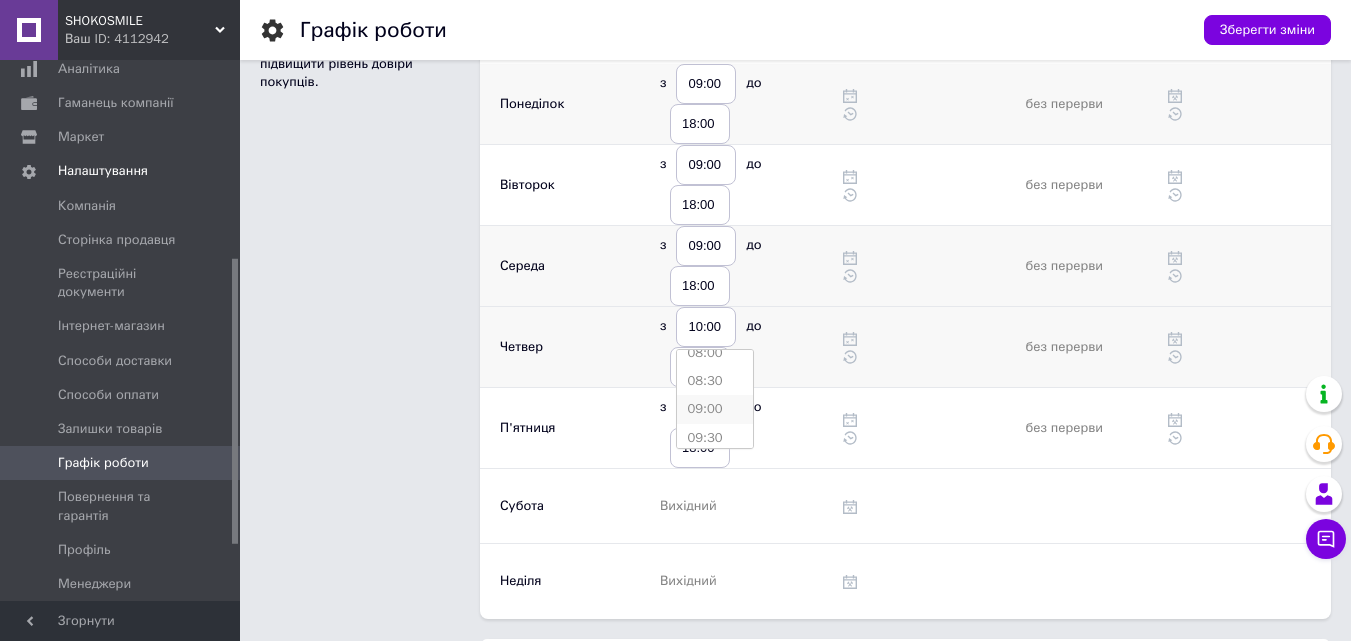 type on "09:00" 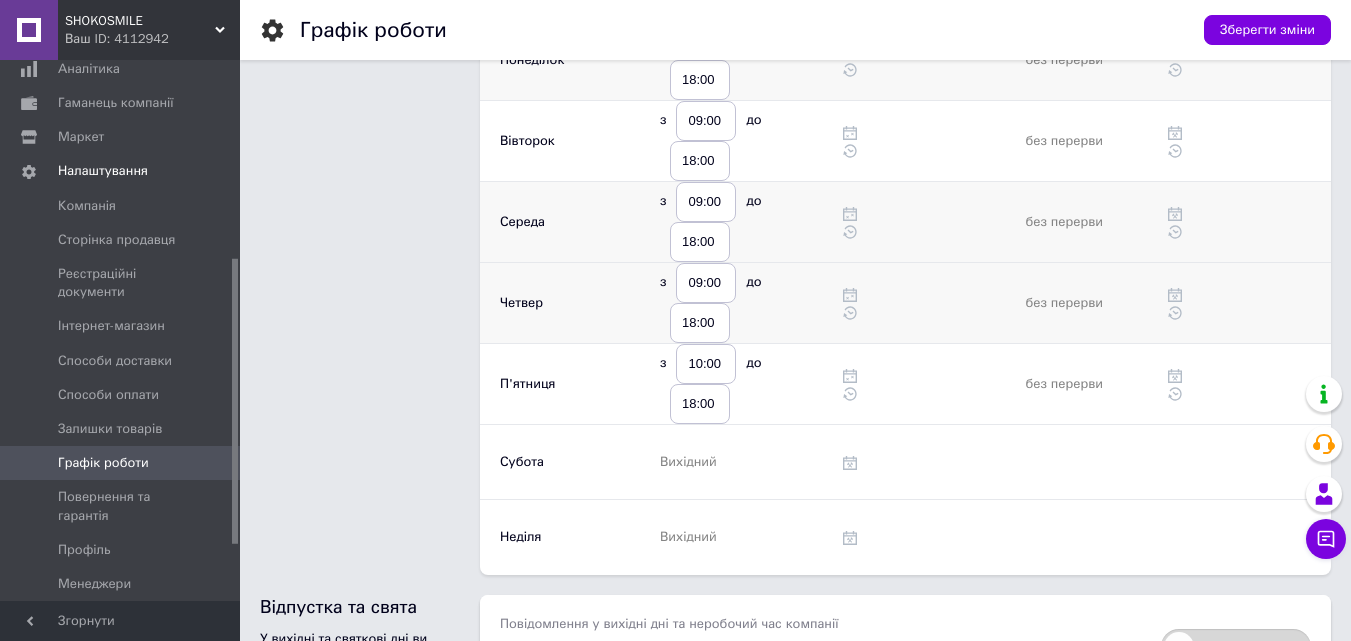 scroll, scrollTop: 200, scrollLeft: 0, axis: vertical 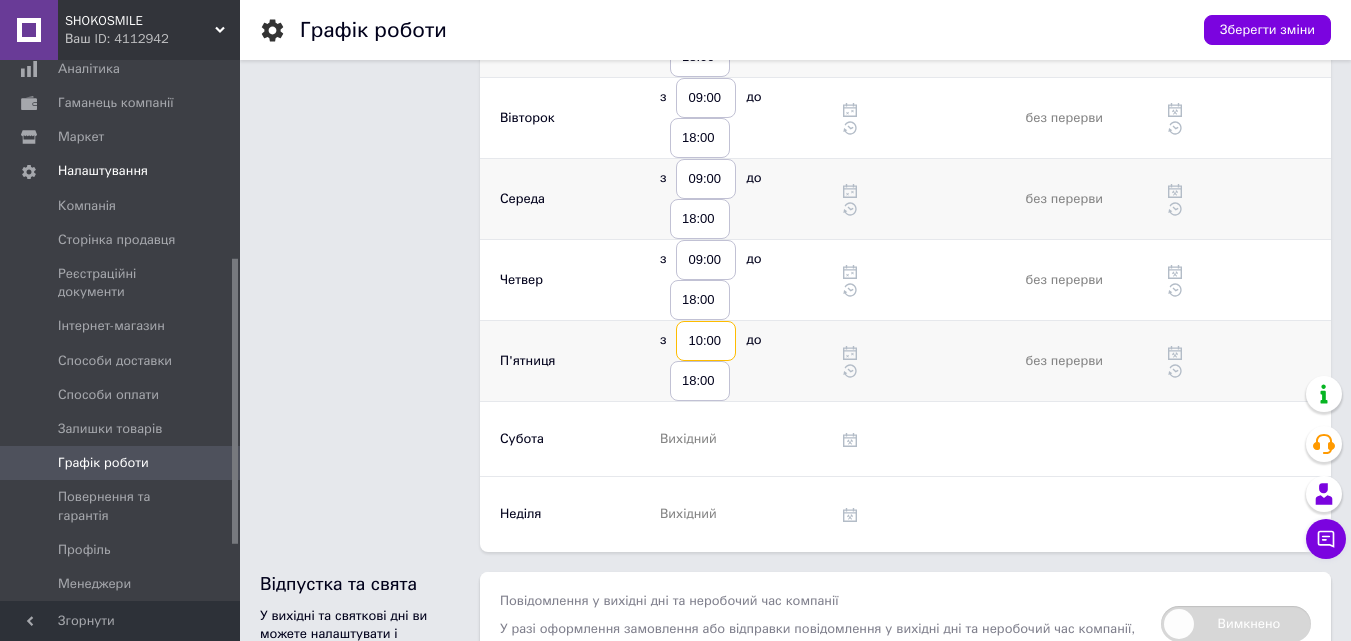 click on "10:00" at bounding box center (706, 341) 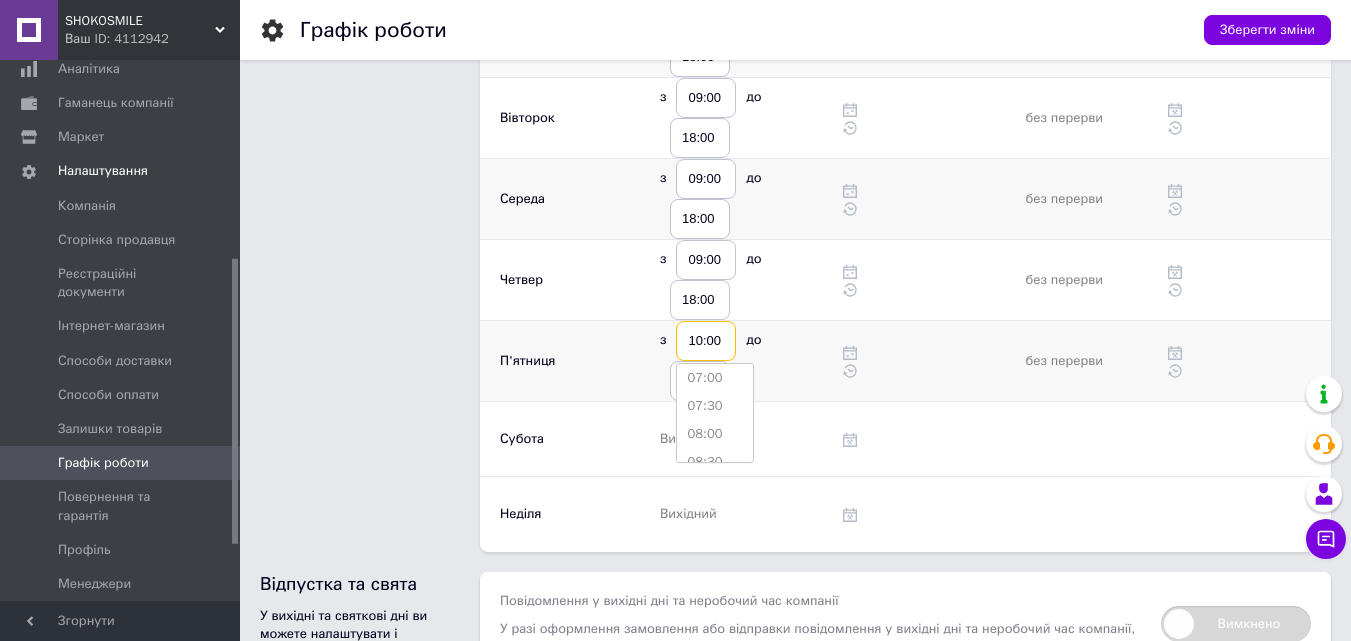 scroll, scrollTop: 467, scrollLeft: 0, axis: vertical 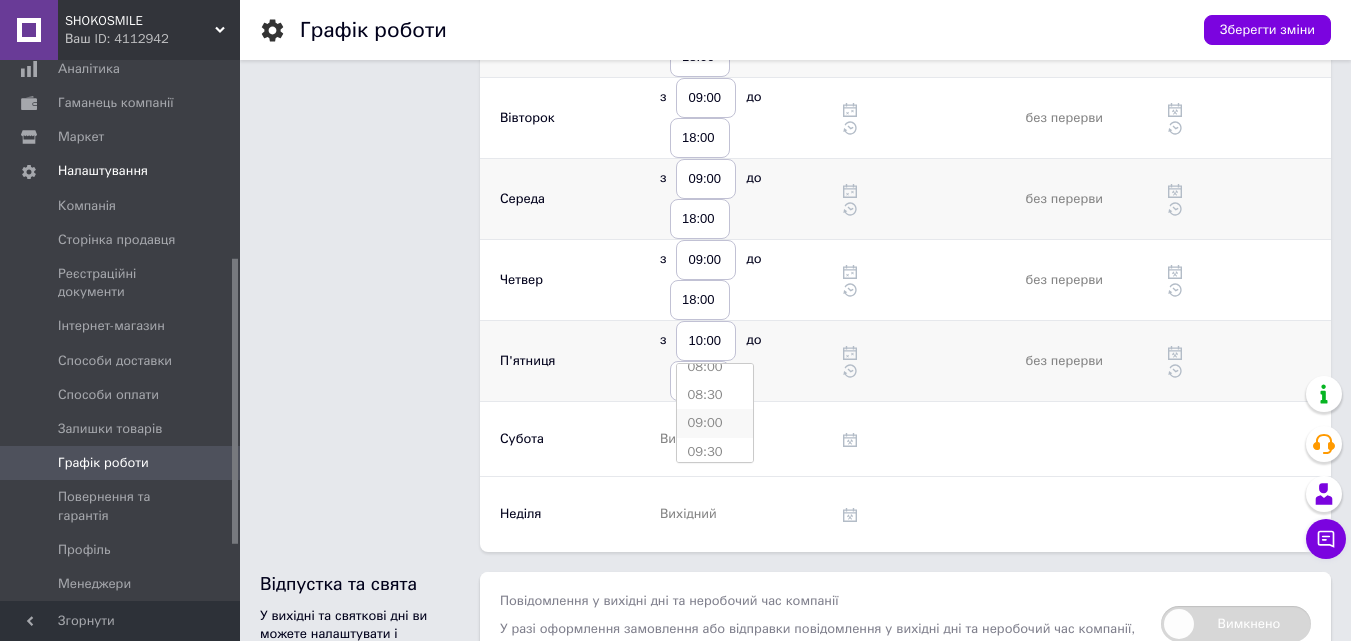 type on "09:00" 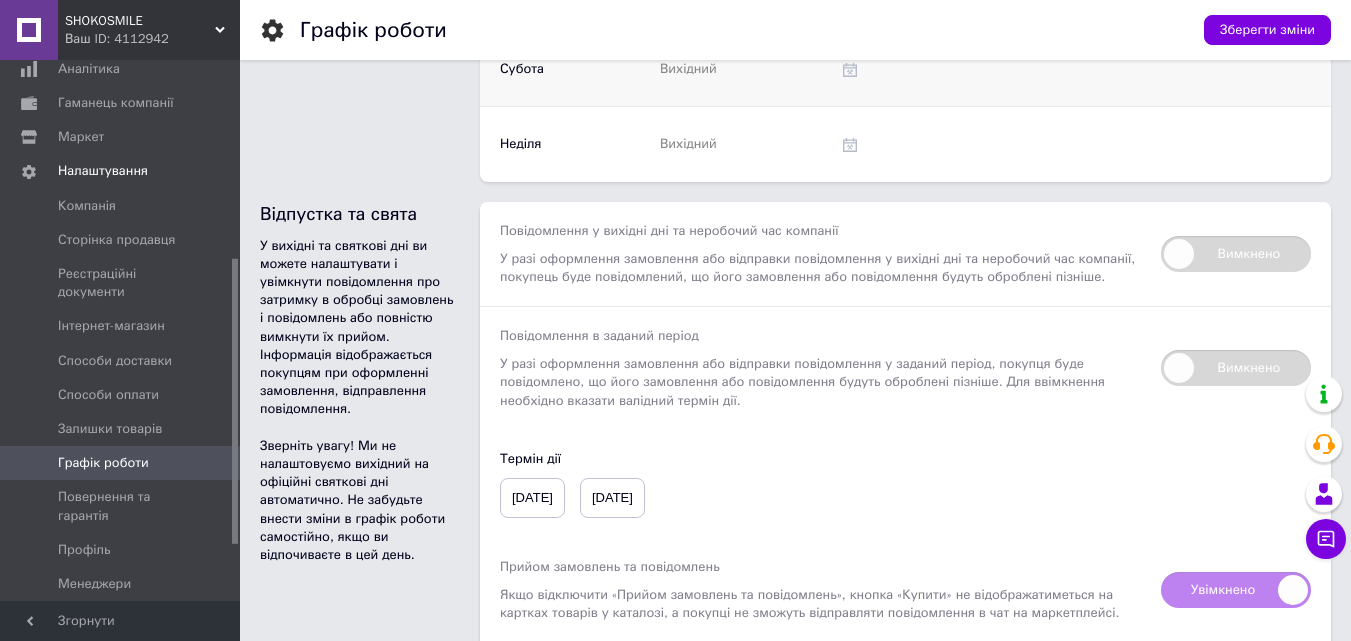 scroll, scrollTop: 600, scrollLeft: 0, axis: vertical 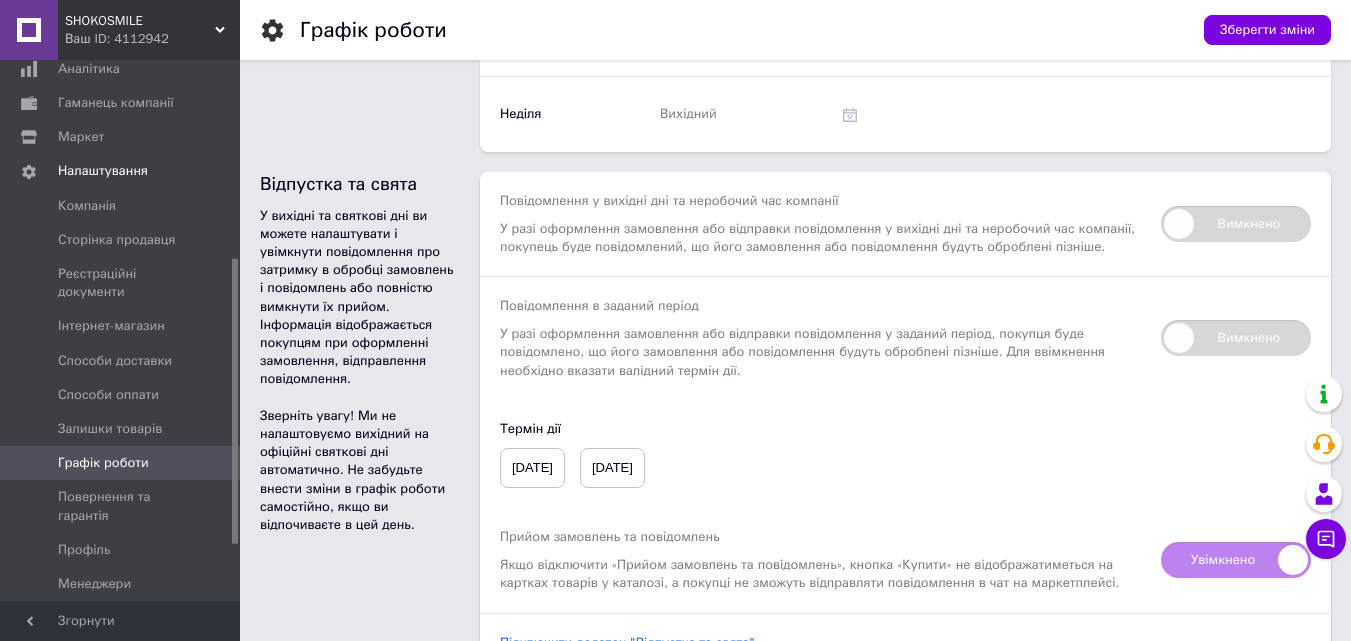click on "Вимкнено" at bounding box center [1236, 224] 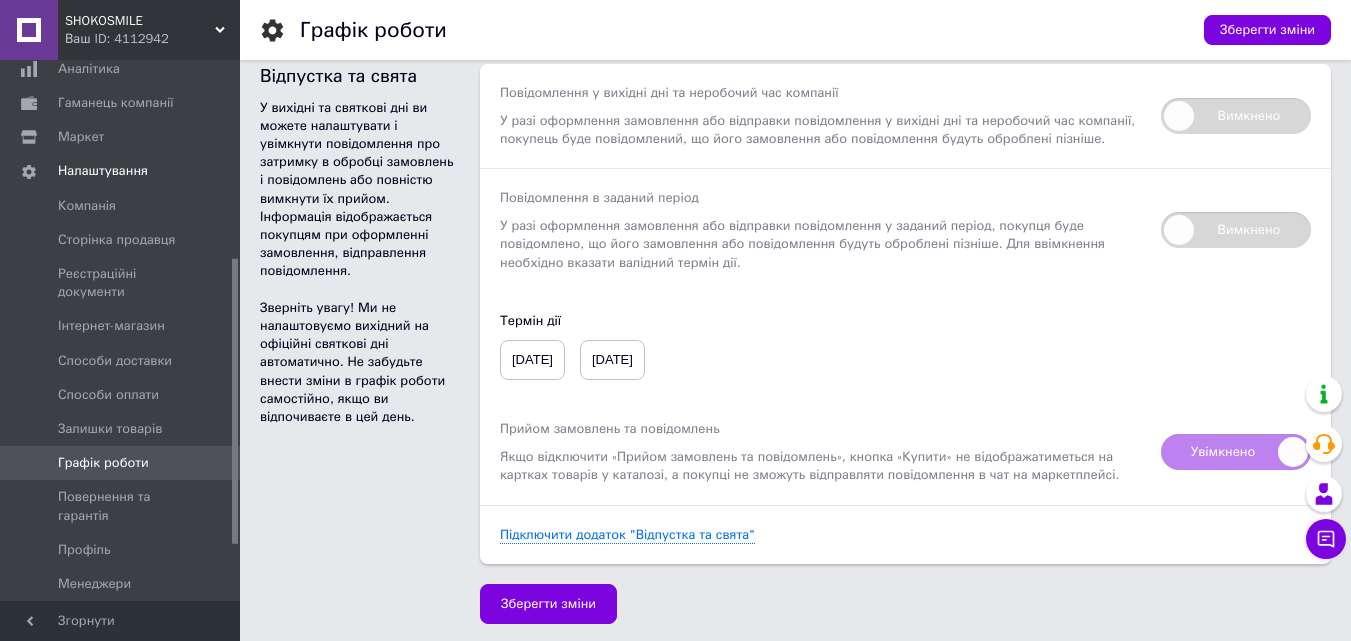 scroll, scrollTop: 711, scrollLeft: 0, axis: vertical 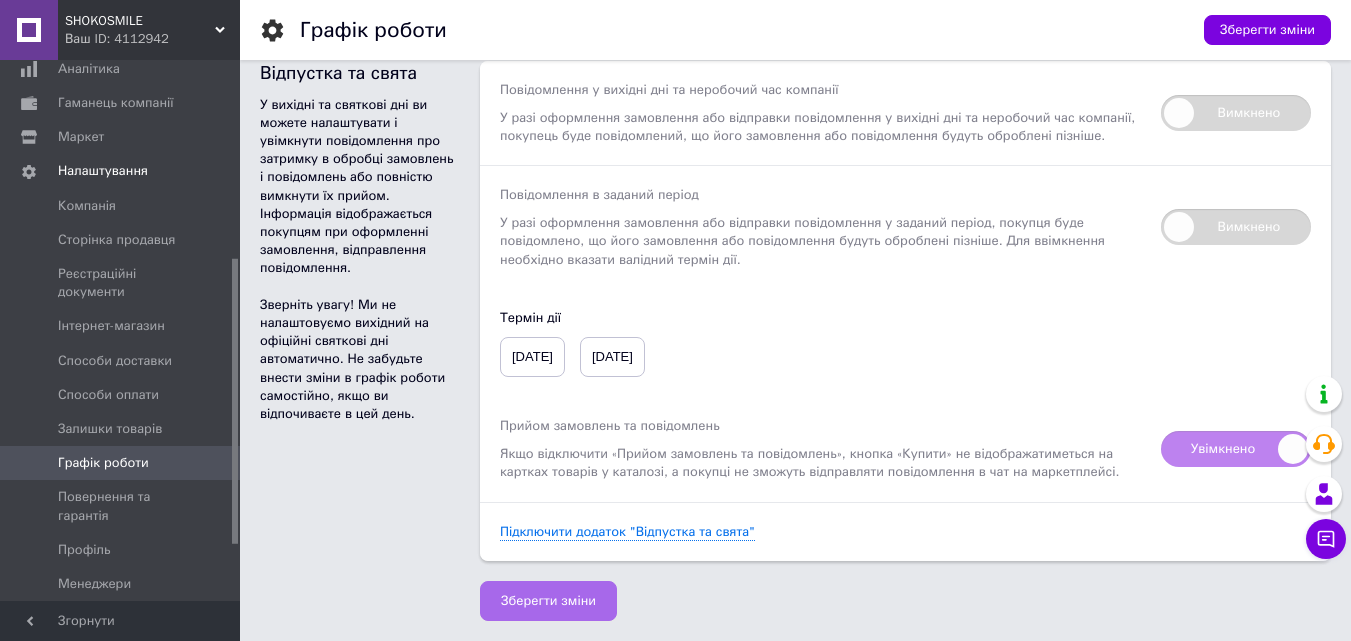 click on "Зберегти зміни" at bounding box center [548, 601] 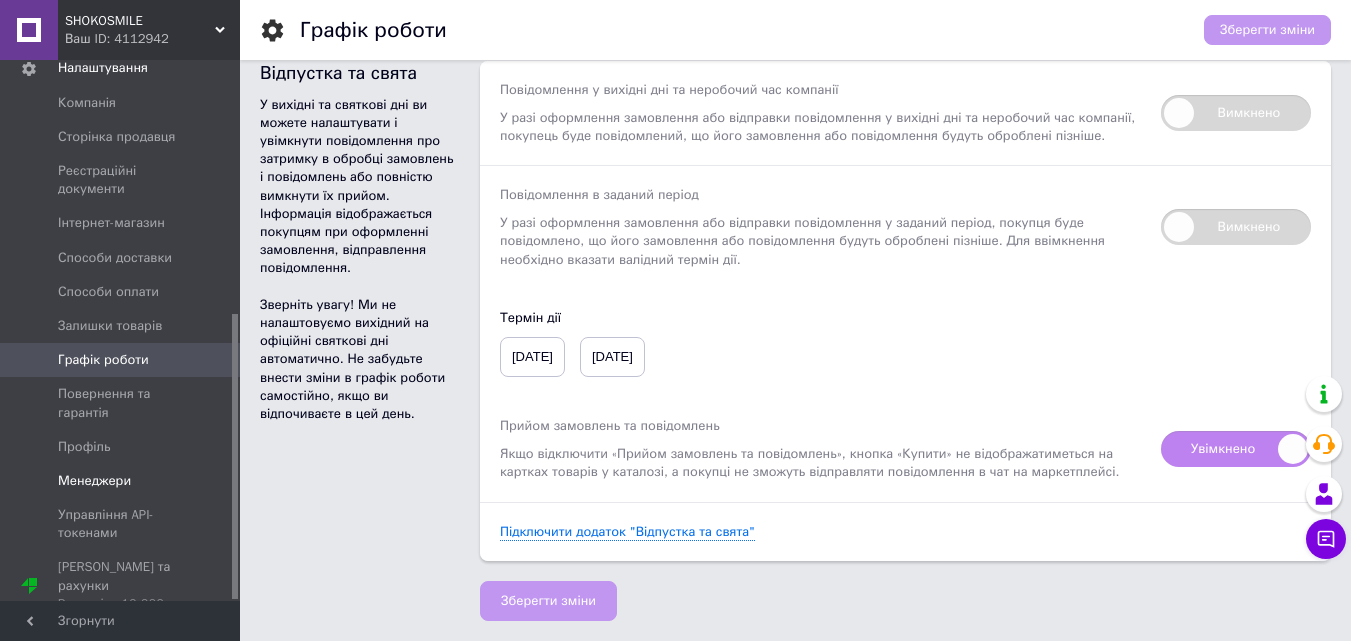 scroll, scrollTop: 479, scrollLeft: 0, axis: vertical 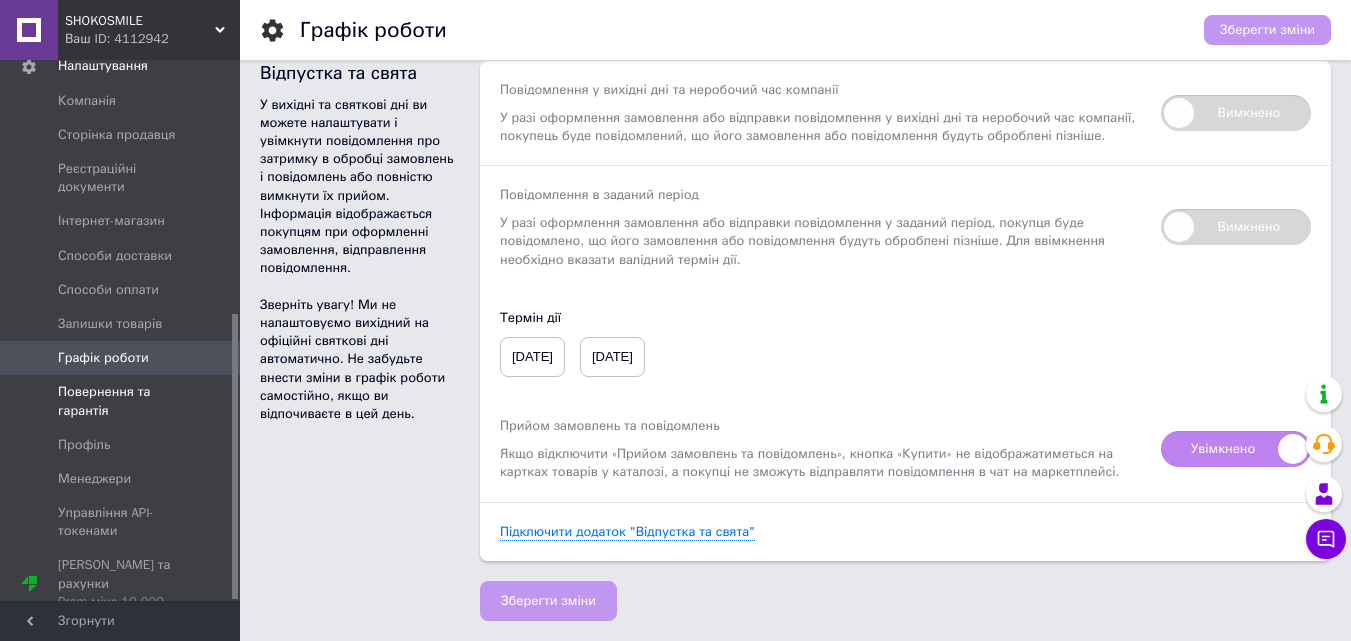 click on "Повернення та гарантія" at bounding box center (121, 401) 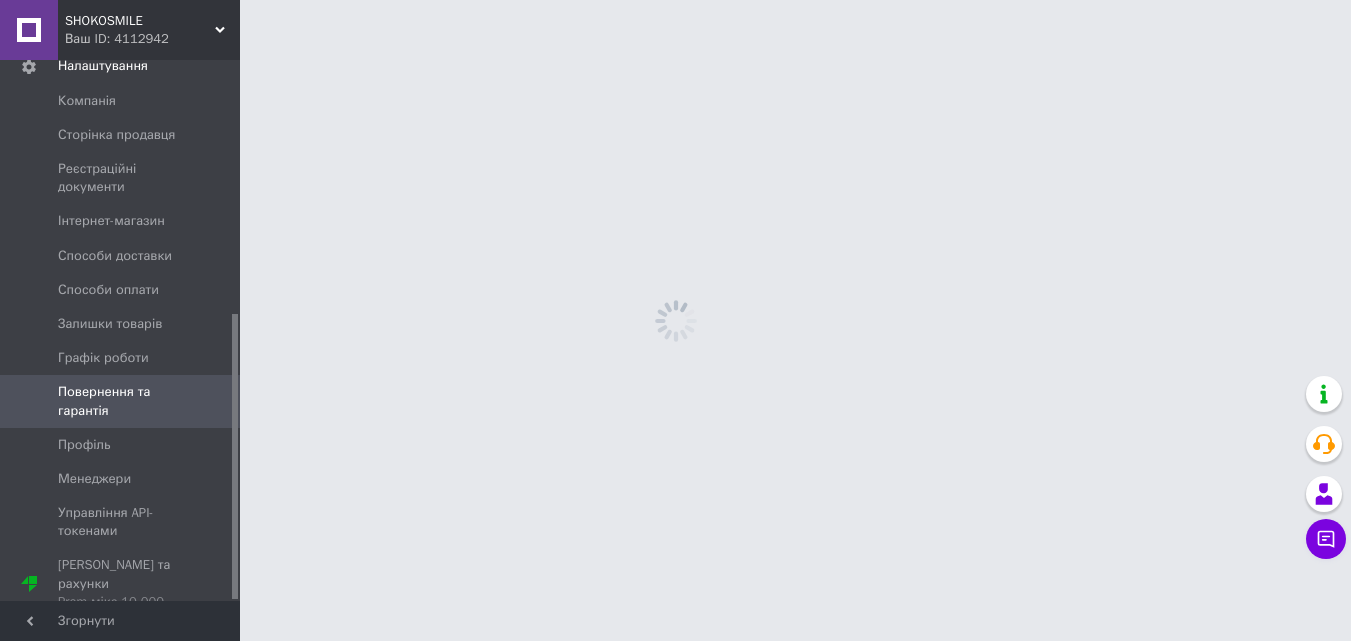 scroll, scrollTop: 0, scrollLeft: 0, axis: both 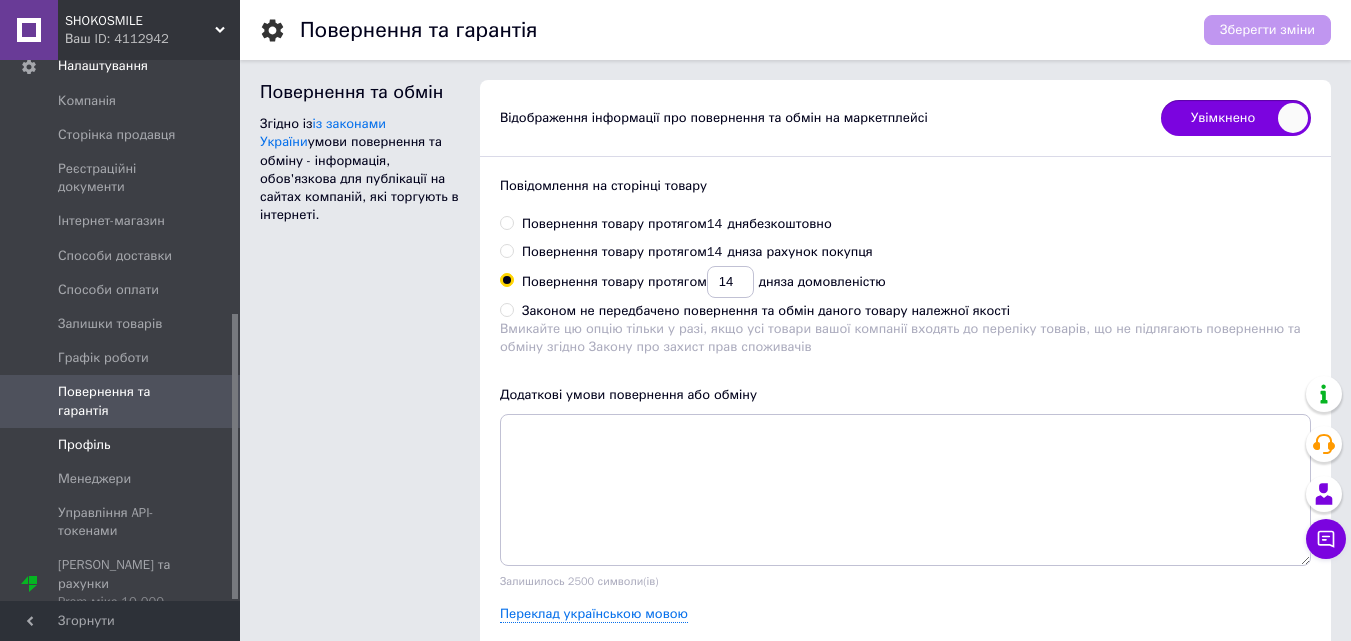 click on "Профіль" at bounding box center [84, 445] 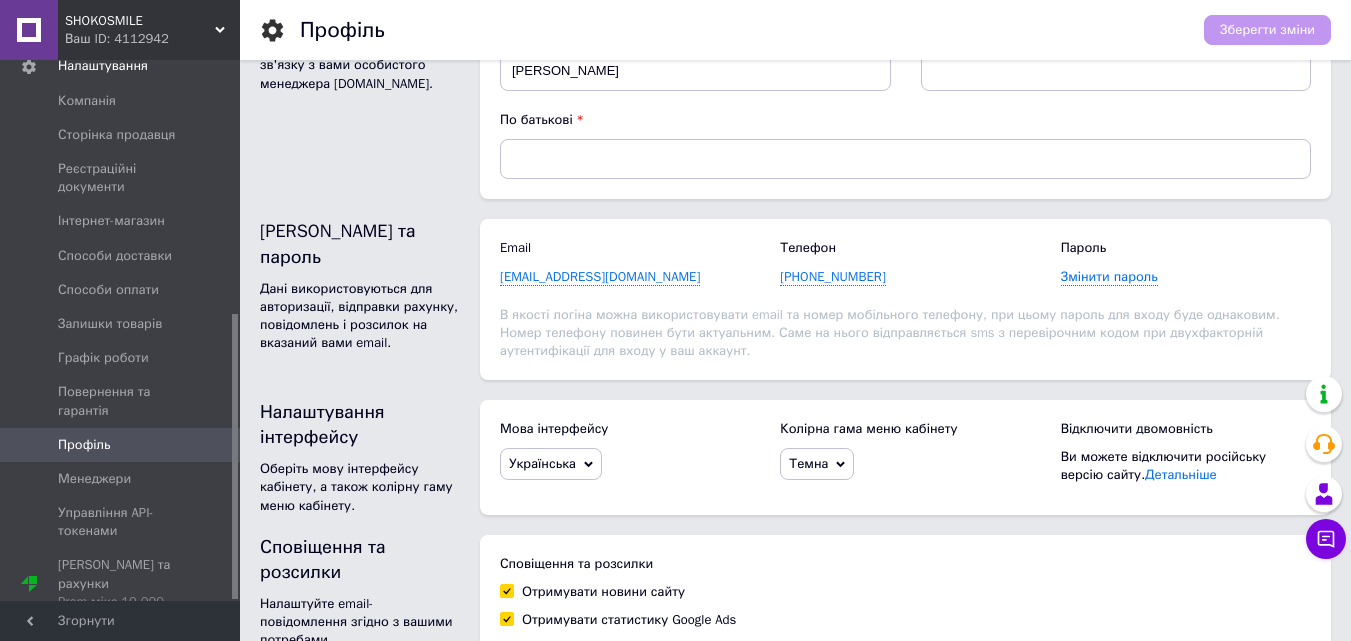scroll, scrollTop: 0, scrollLeft: 0, axis: both 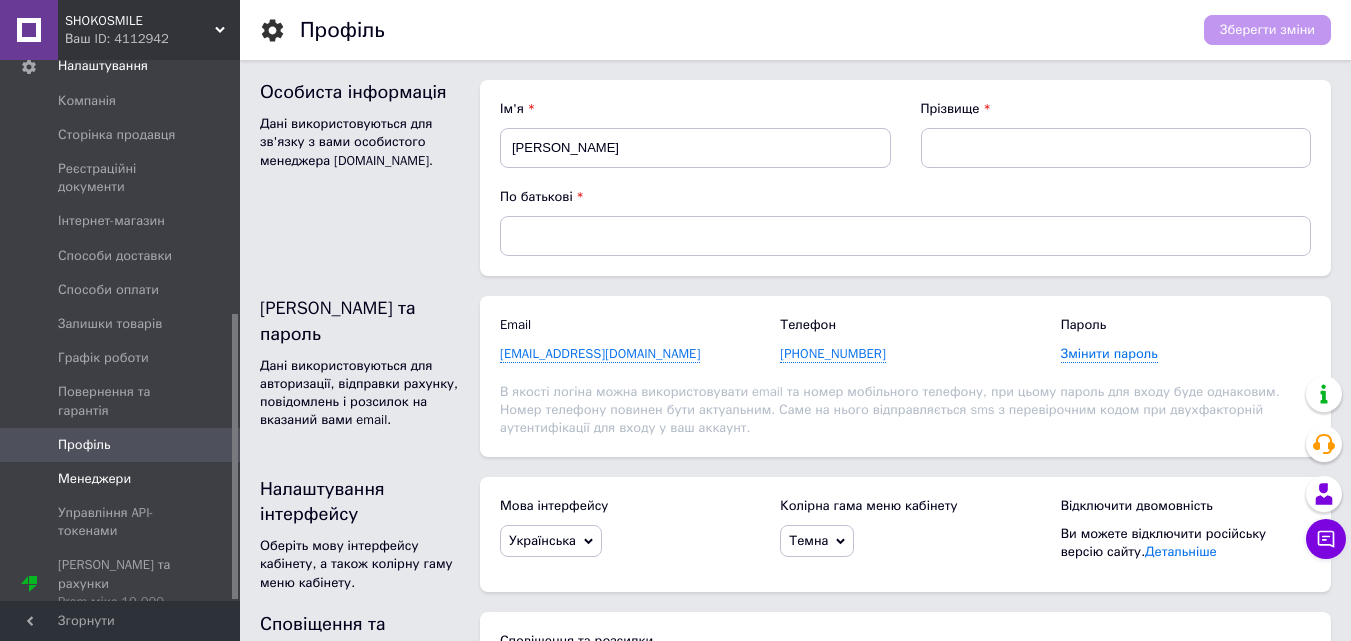 click on "Менеджери" at bounding box center [94, 479] 